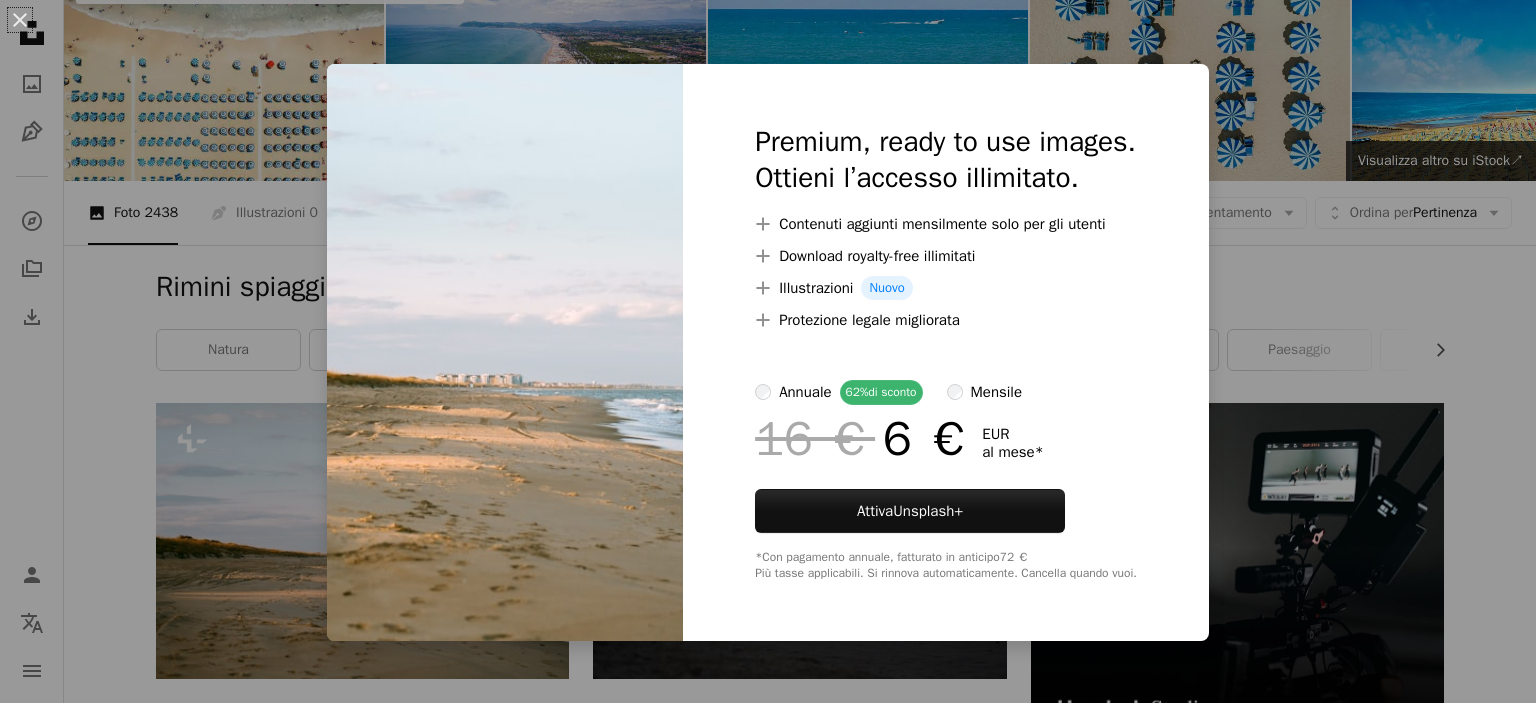 scroll, scrollTop: 97, scrollLeft: 0, axis: vertical 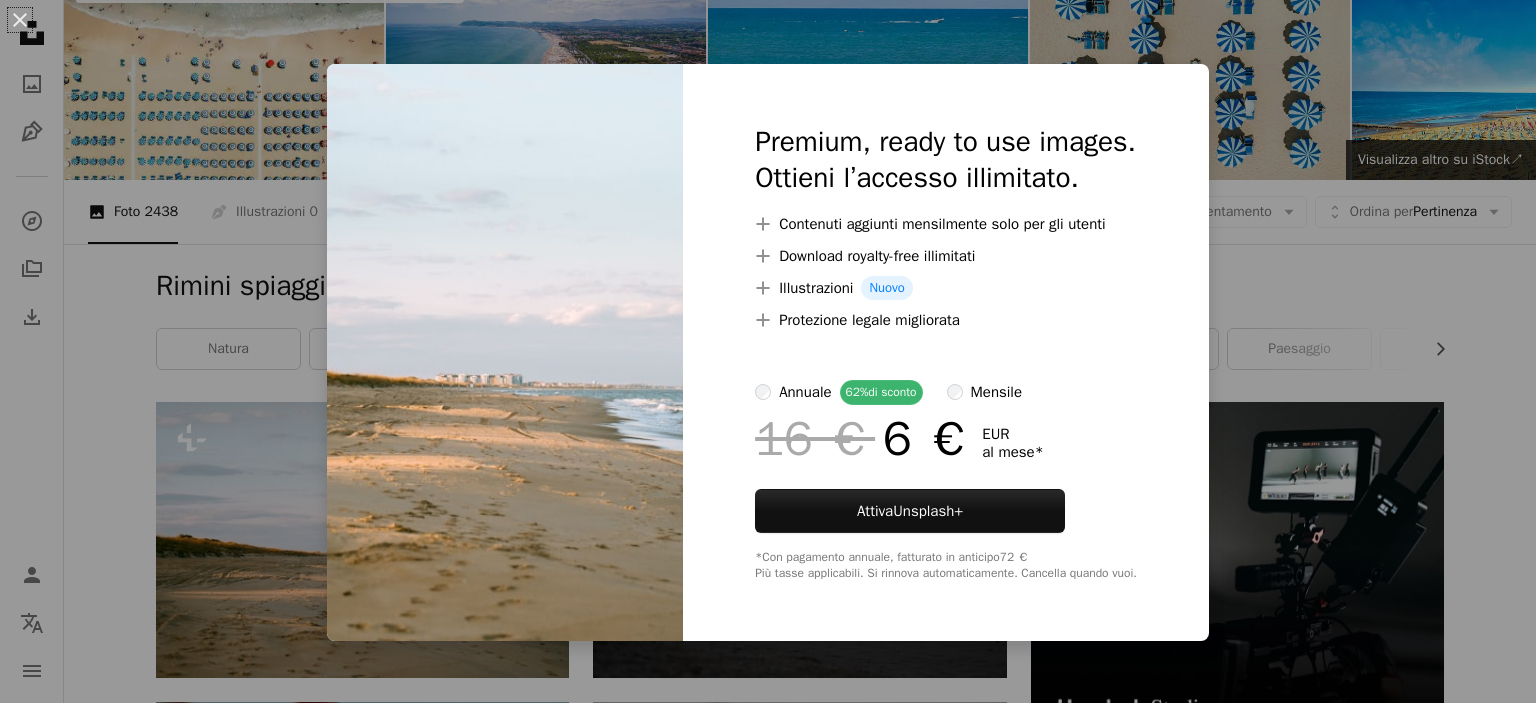 click on "An X shape Premium, ready to use images. Ottieni l’accesso illimitato. A plus sign Contenuti aggiunti mensilmente solo per gli utenti A plus sign Download royalty-free illimitati A plus sign Illustrazioni  Nuovo A plus sign Protezione legale migliorata annuale 62%  di sconto mensile 16 €   6 € EUR al mese * Attiva  Unsplash+ *Con pagamento annuale, fatturato in anticipo  72 € Più tasse applicabili. Si rinnova automaticamente. Cancella quando vuoi." at bounding box center [768, 351] 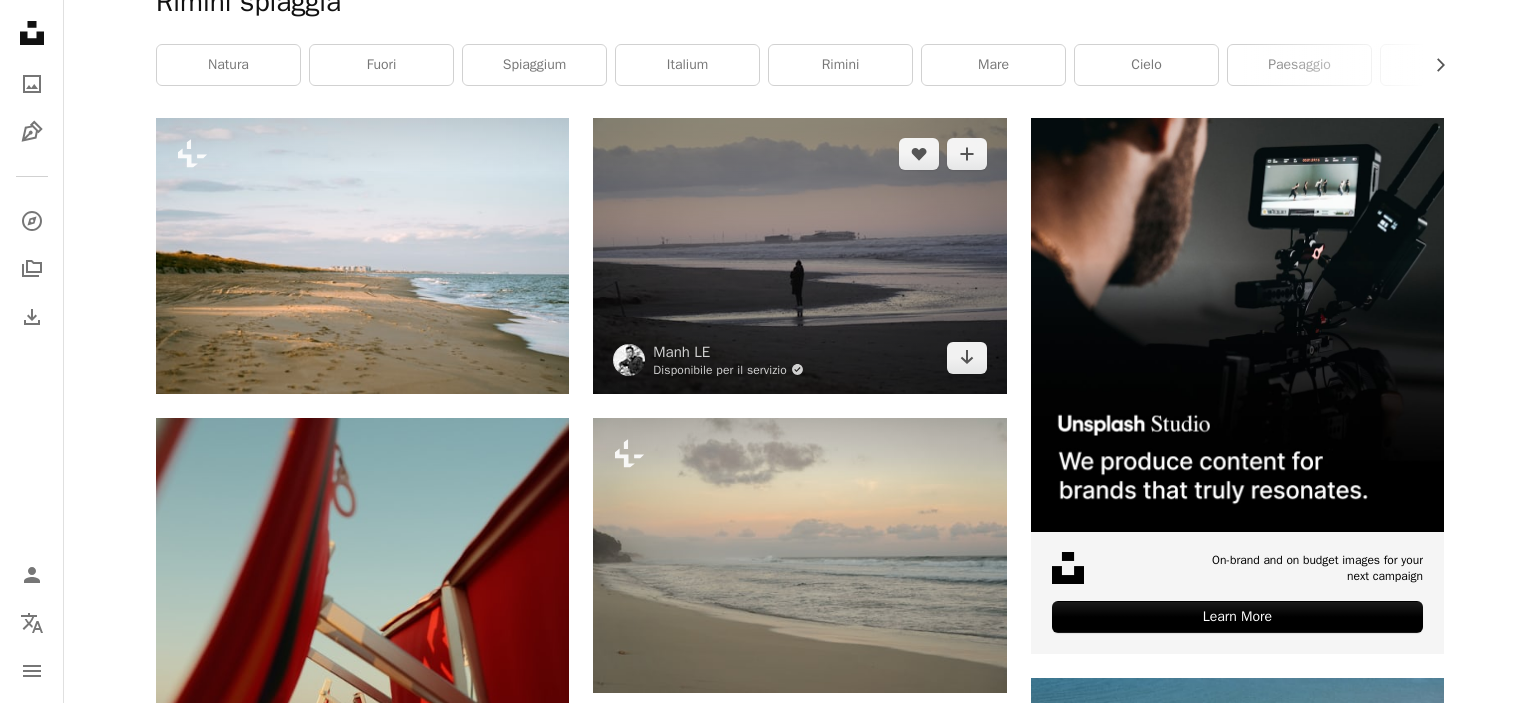 scroll, scrollTop: 387, scrollLeft: 0, axis: vertical 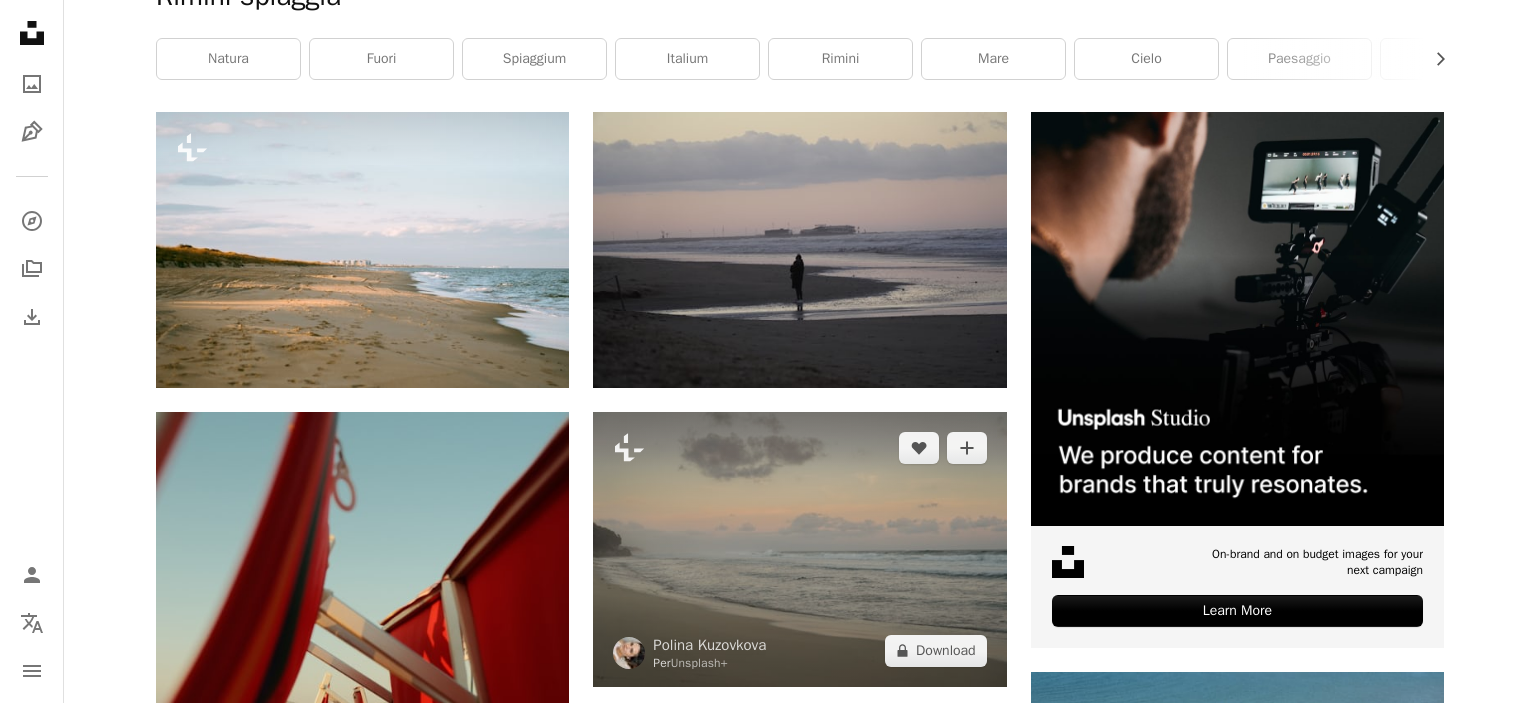 click at bounding box center [799, 549] 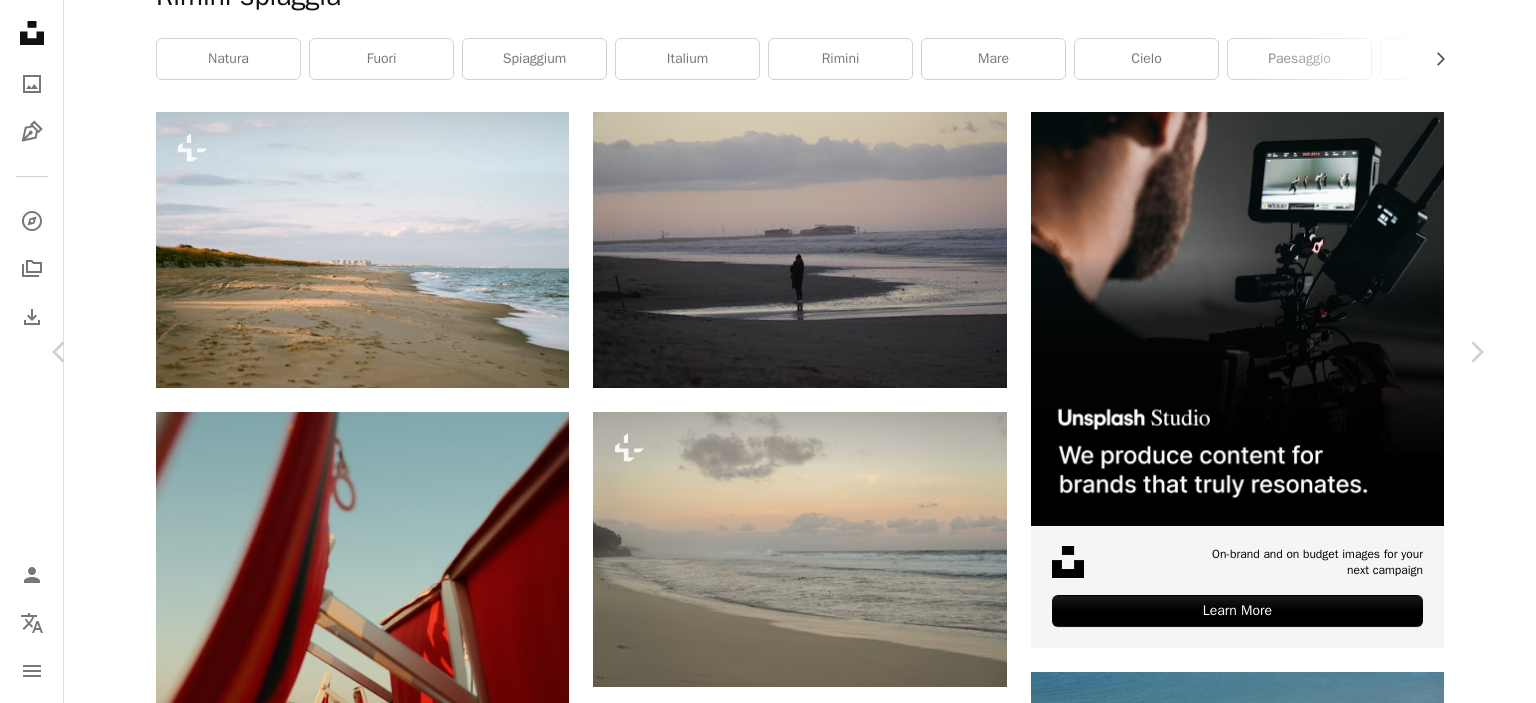 click on "An X shape Chevron left Chevron right Polina Kuzovkova Per Unsplash+ A heart A plus sign A lock Download Zoom in A forward-right arrow Condividi More Actions Calendar outlined Pubblicato il 5 ottobre 2022 Safety Con licenza Unsplash+ spiaggia sabbia Sfondi Sfondi costa costa nuvoloso litorale nebbioso sabbioso Waterside Foto stock gratis In questa serie Chevron right Plus sign for Unsplash+ Plus sign for Unsplash+ Plus sign for Unsplash+ Plus sign for Unsplash+ Plus sign for Unsplash+ Plus sign for Unsplash+ Plus sign for Unsplash+ Plus sign for Unsplash+ Plus sign for Unsplash+ Plus sign for Unsplash+ Immagini correlate Plus sign for Unsplash+ A heart A plus sign Polina Kuzovkova Per Unsplash+ A lock Download Plus sign for Unsplash+ A heart A plus sign Hatice Baran Per Unsplash+ A lock Download Plus sign for Unsplash+ A heart A plus sign Marc Serota Per Unsplash+ A lock Download Plus sign for Unsplash+ A heart A plus sign Stacey Knipe Per Unsplash+ A lock Download Plus sign for Unsplash+ A heart Per" at bounding box center [768, 4954] 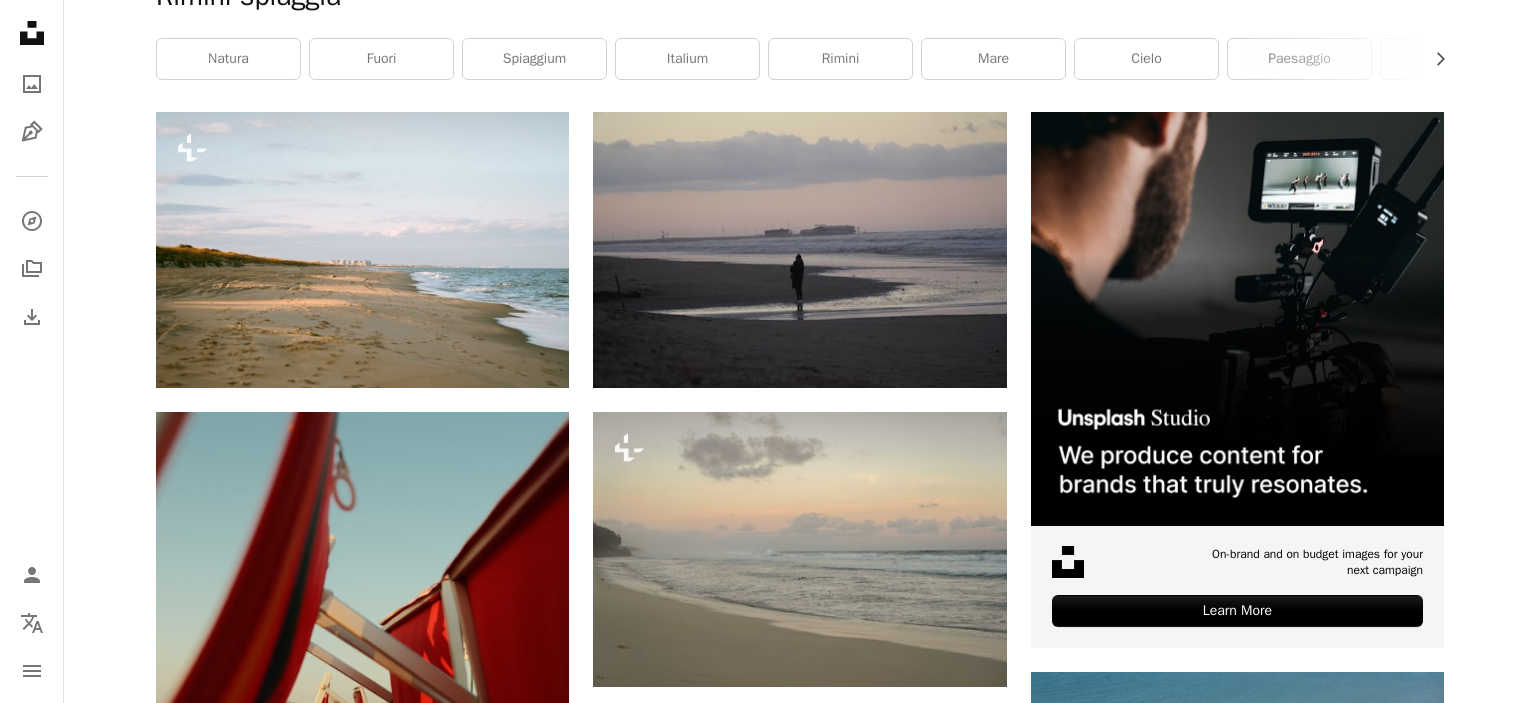 scroll, scrollTop: 387, scrollLeft: 0, axis: vertical 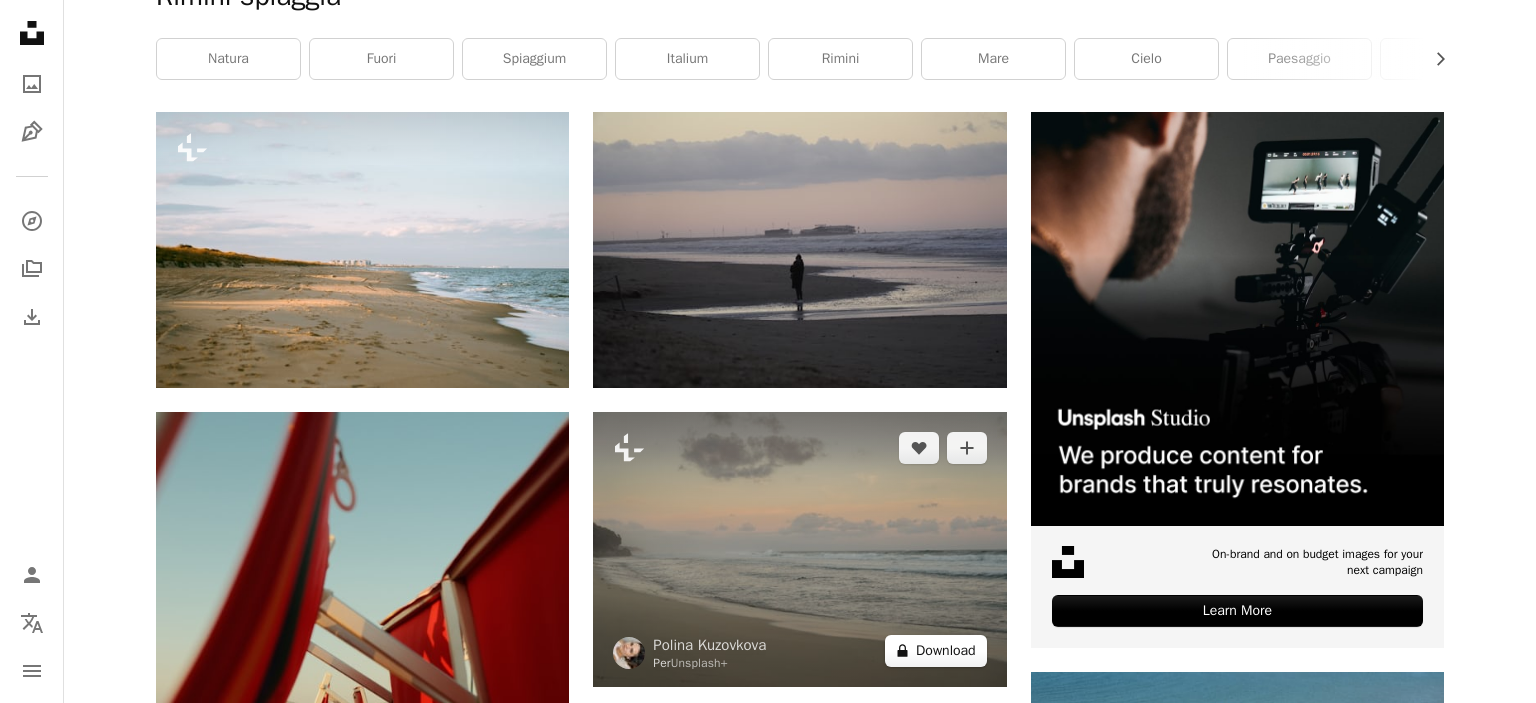 click on "A lock Download" at bounding box center (936, 651) 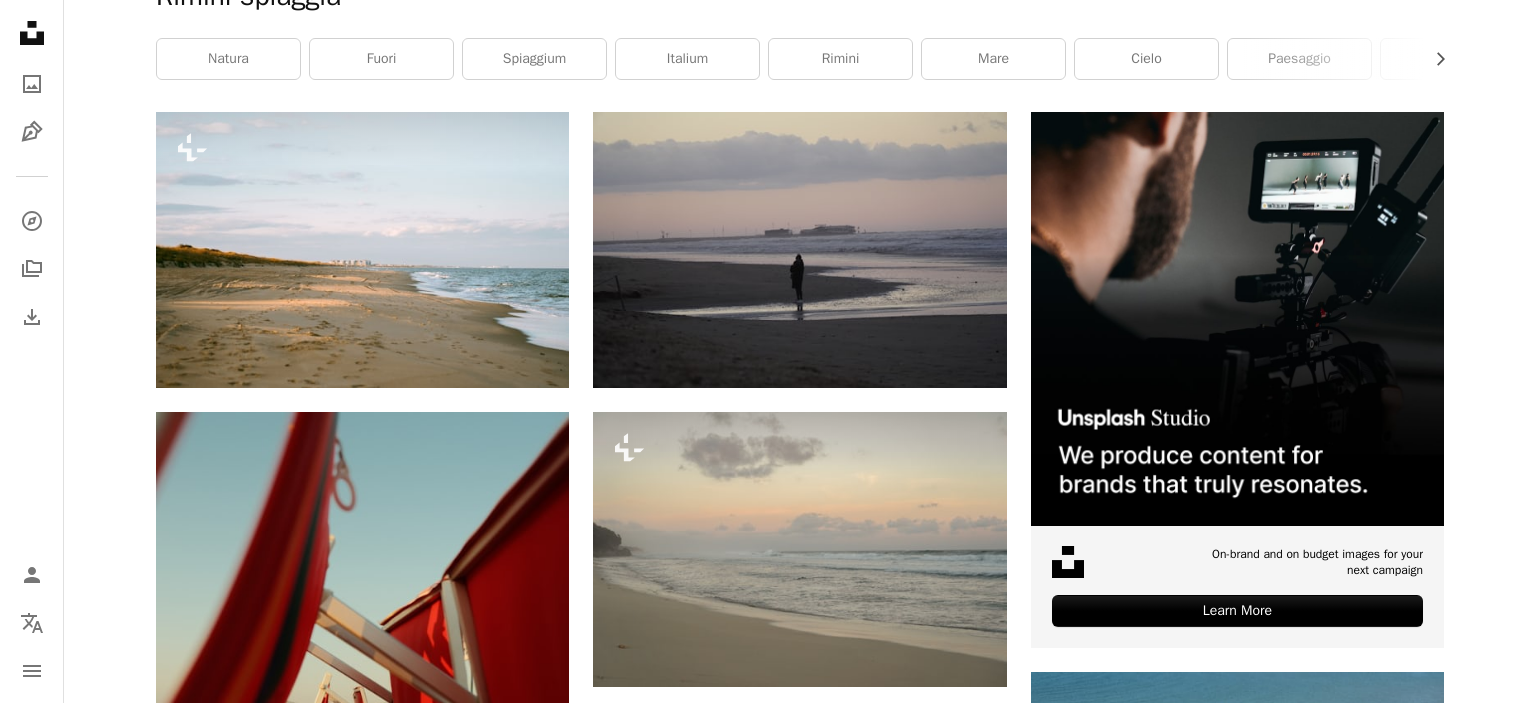 click on "An X shape Premium, ready to use images. Ottieni l’accesso illimitato. A plus sign Contenuti aggiunti mensilmente solo per gli utenti A plus sign Download royalty-free illimitati A plus sign Illustrazioni  Nuovo A plus sign Protezione legale migliorata annuale 62%  di sconto mensile 16 €   6 € EUR al mese * Attiva  Unsplash+ *Con pagamento annuale, fatturato in anticipo  72 € Più tasse applicabili. Si rinnova automaticamente. Cancella quando vuoi." at bounding box center (768, 4954) 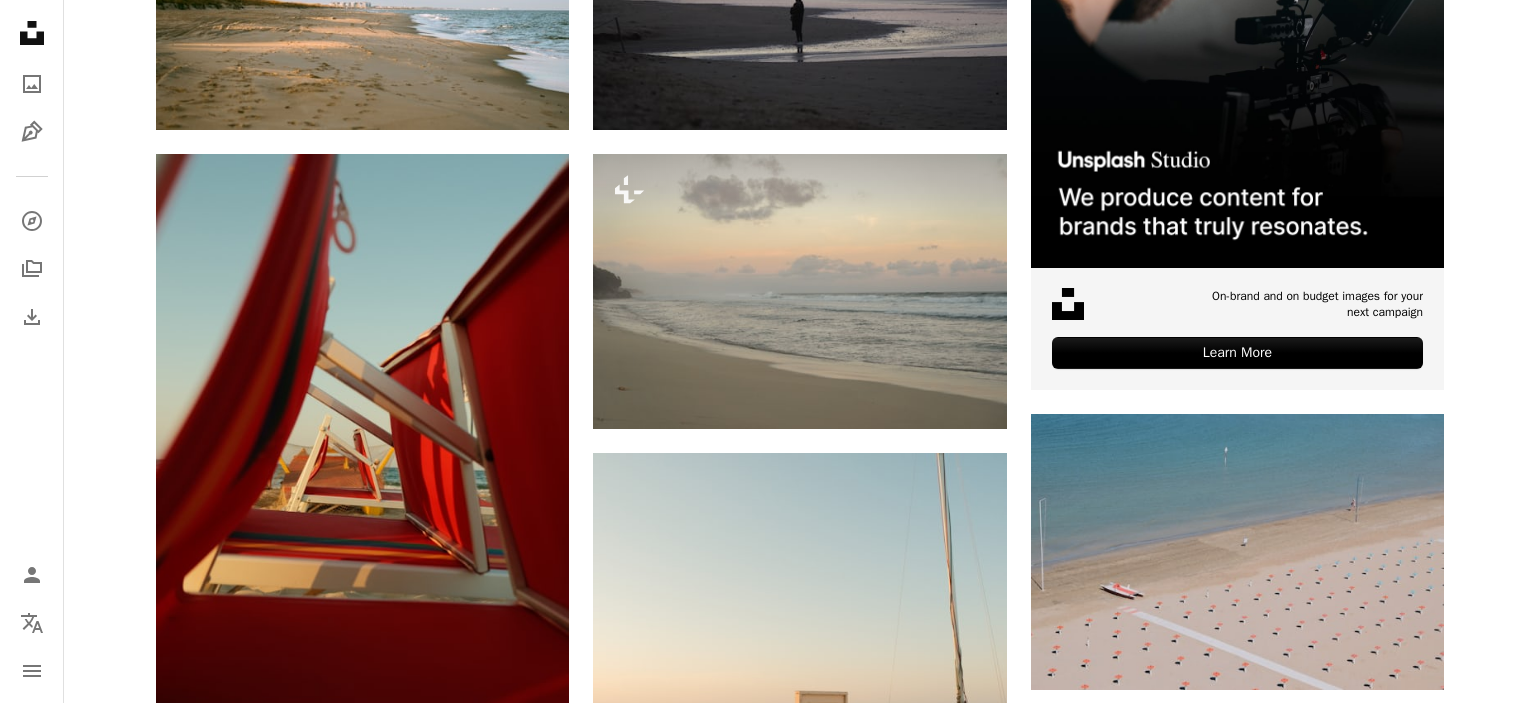scroll, scrollTop: 653, scrollLeft: 0, axis: vertical 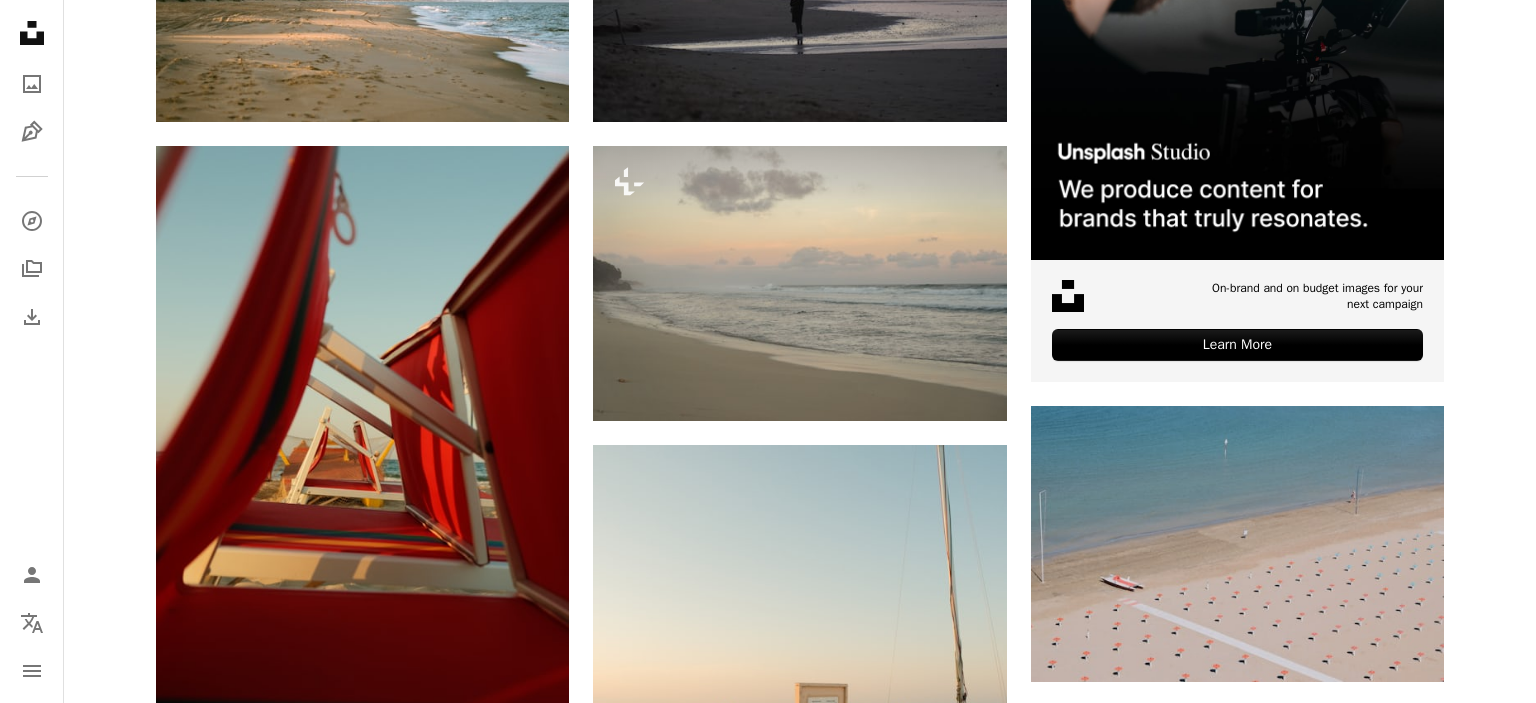 click on "Arrow pointing down" 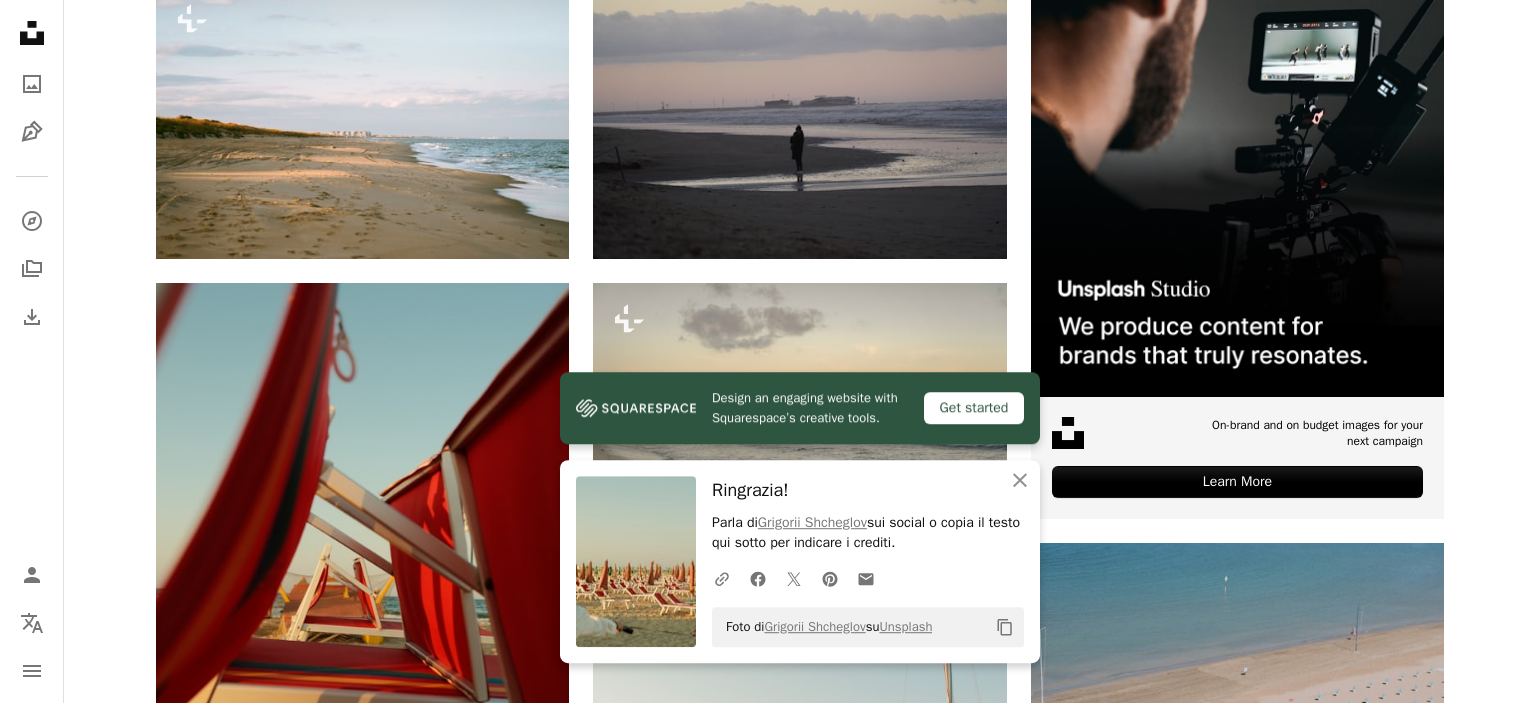 scroll, scrollTop: 1184, scrollLeft: 0, axis: vertical 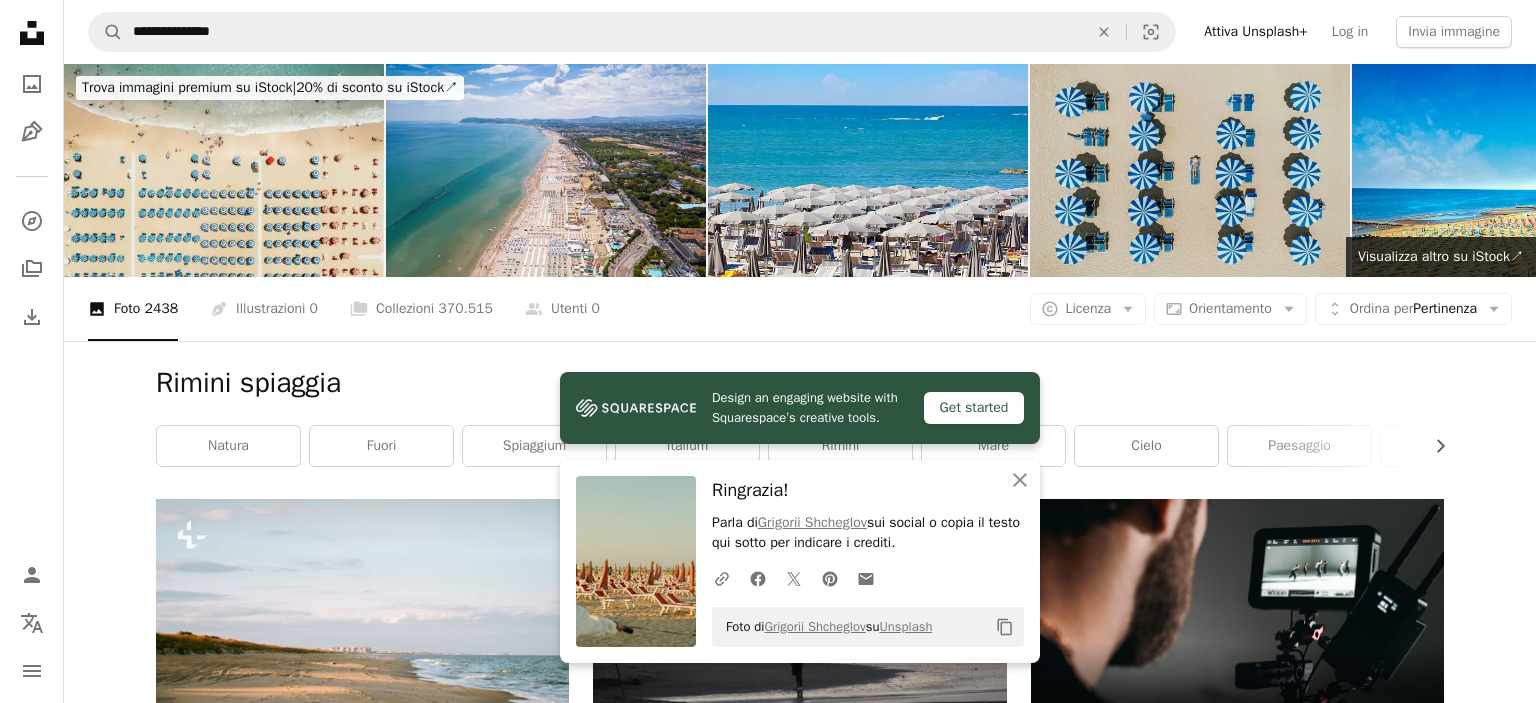 click on "Gabrielle Maurer Per Unsplash+ A lock Download A heart A plus sign Grigorii Shcheglov Disponibile per il servizio A checkmark inside of a circle Arrow pointing down Plus sign for Unsplash+ A heart A plus sign Getty Images Per Unsplash+ A lock Download A heart A plus sign Wassim Chouak Disponibile per il servizio A checkmark inside of a circle Arrow pointing down A heart A plus sign AM Arrow pointing down Per" at bounding box center (800, 2527) 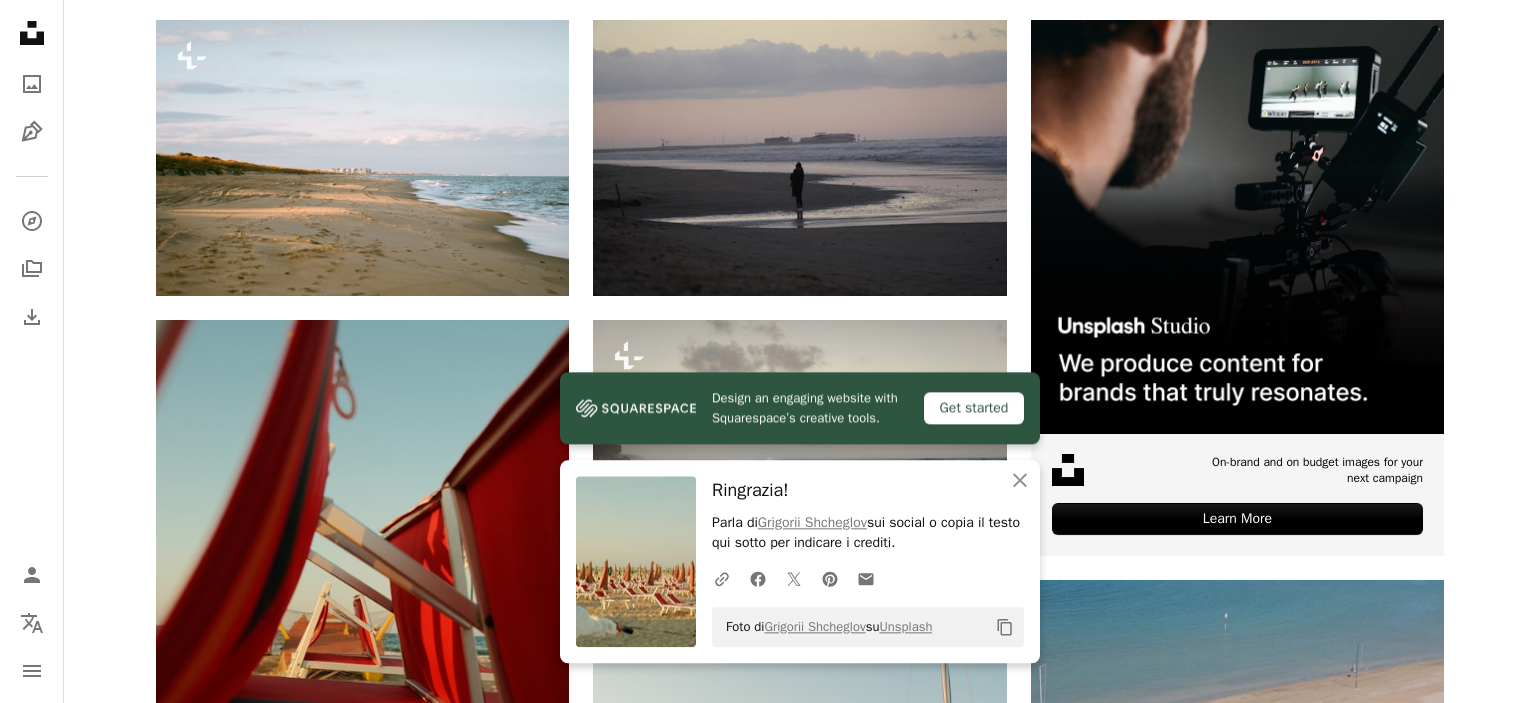 scroll, scrollTop: 500, scrollLeft: 0, axis: vertical 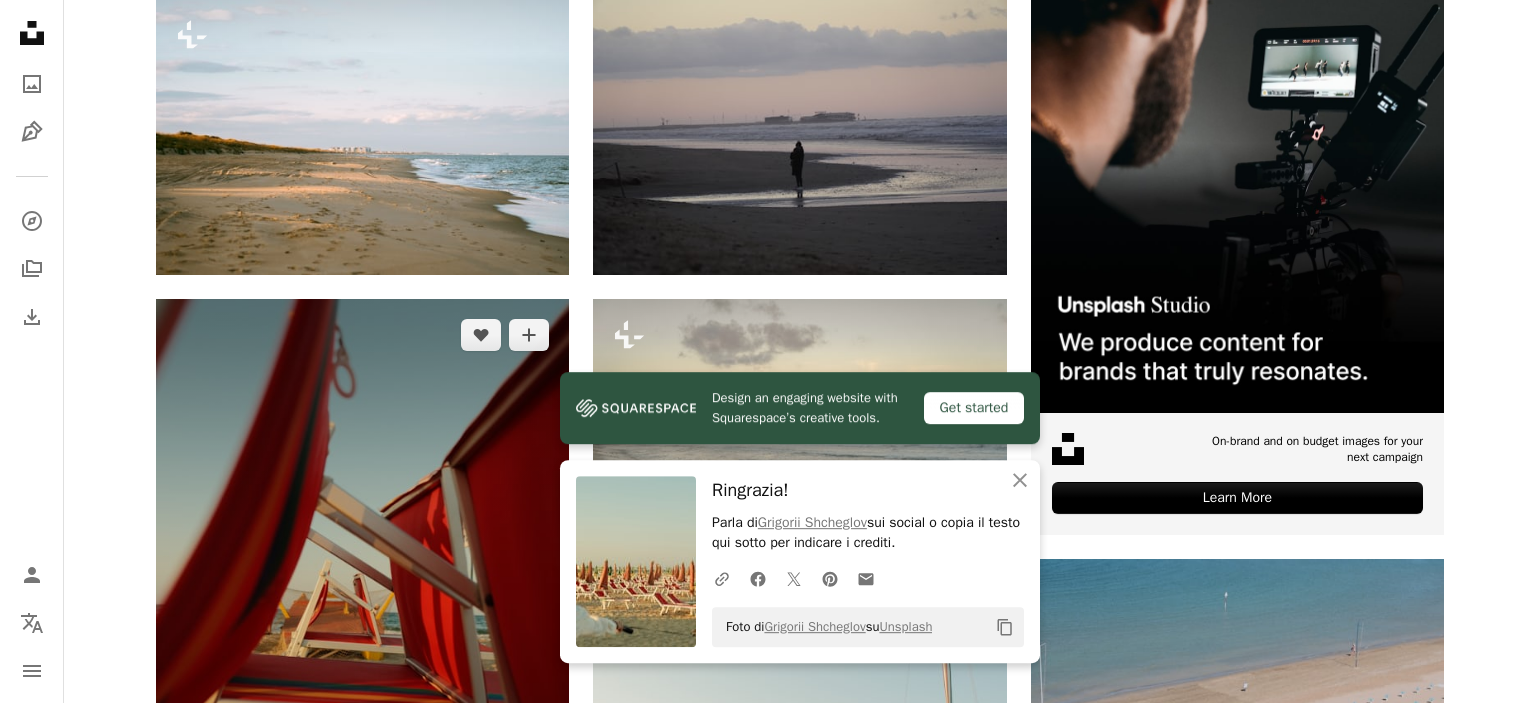 click on "Arrow pointing down" at bounding box center [529, 883] 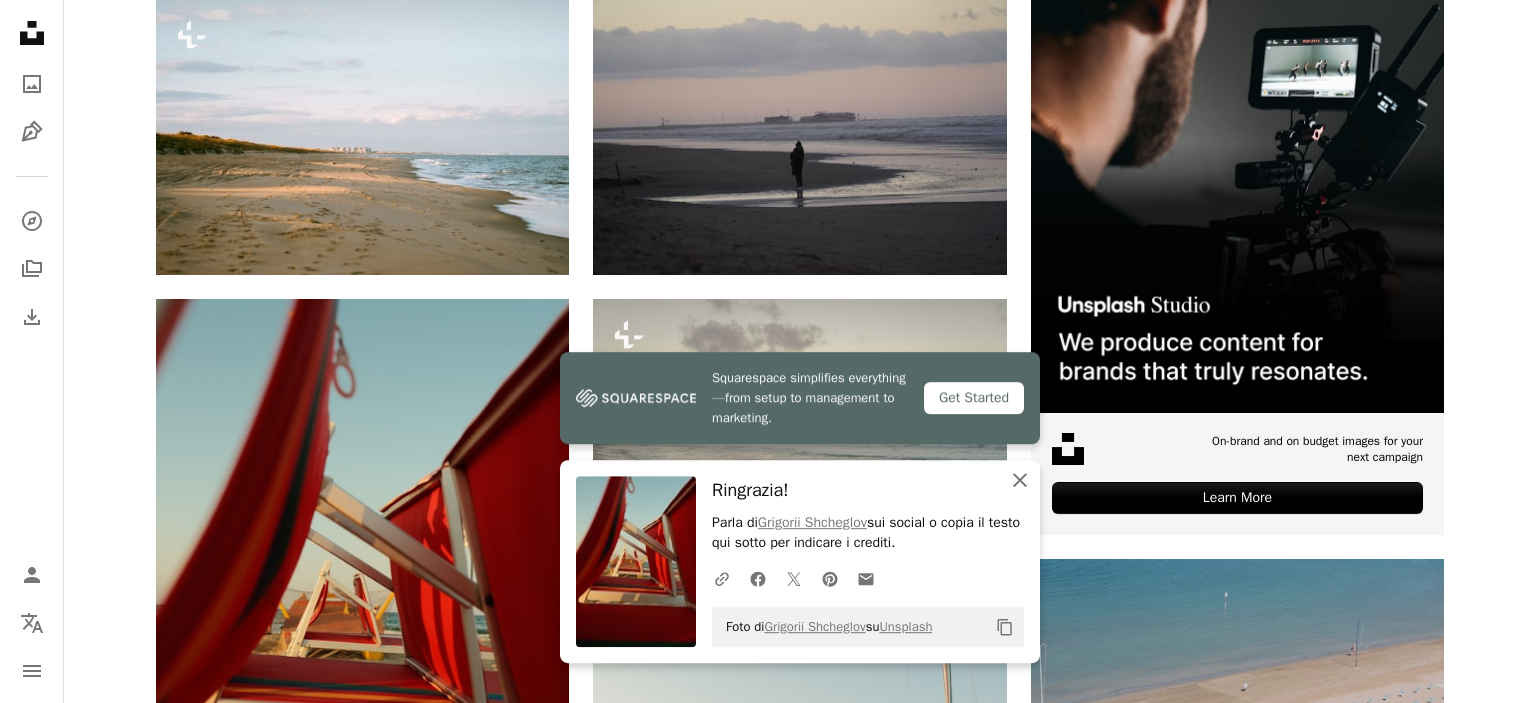 click 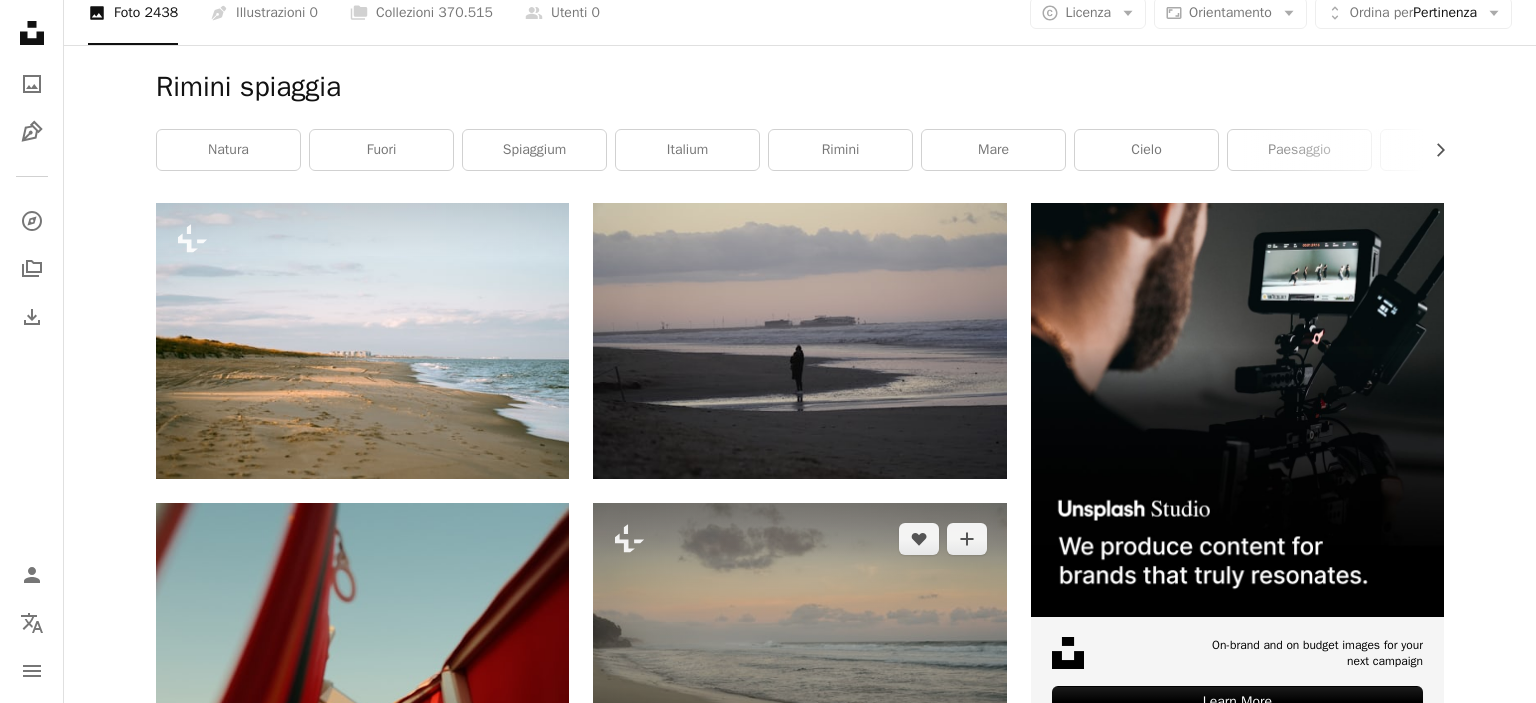 scroll, scrollTop: 295, scrollLeft: 0, axis: vertical 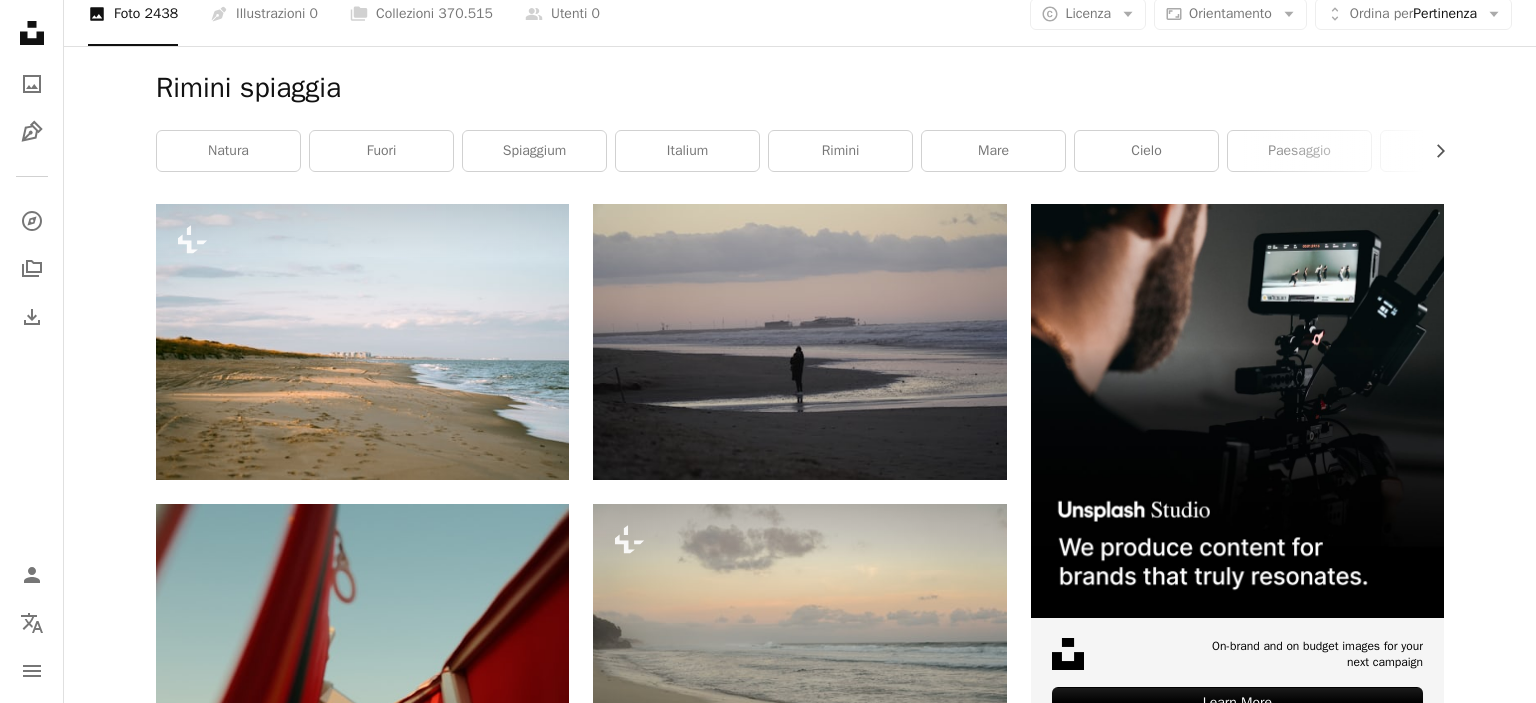 click at bounding box center (1237, 901) 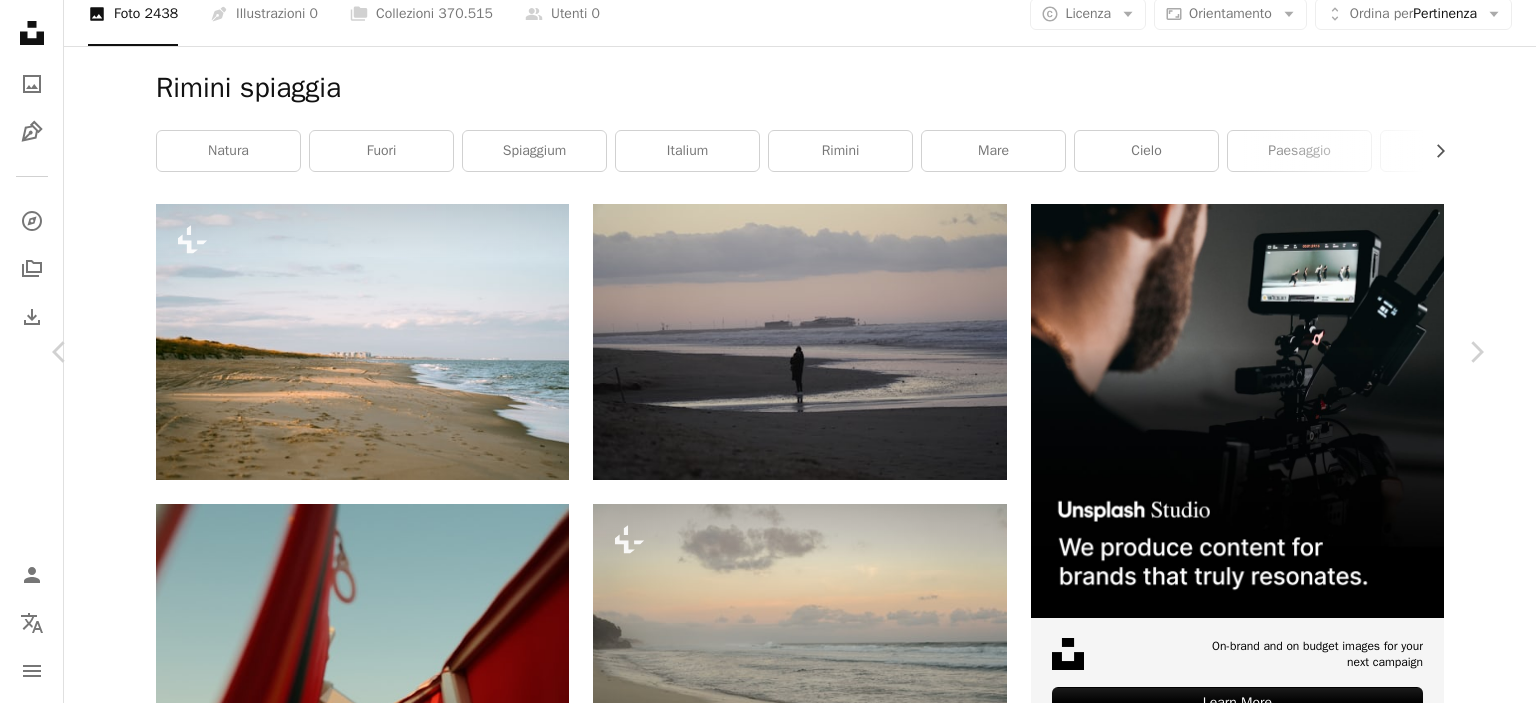 click at bounding box center [761, 5073] 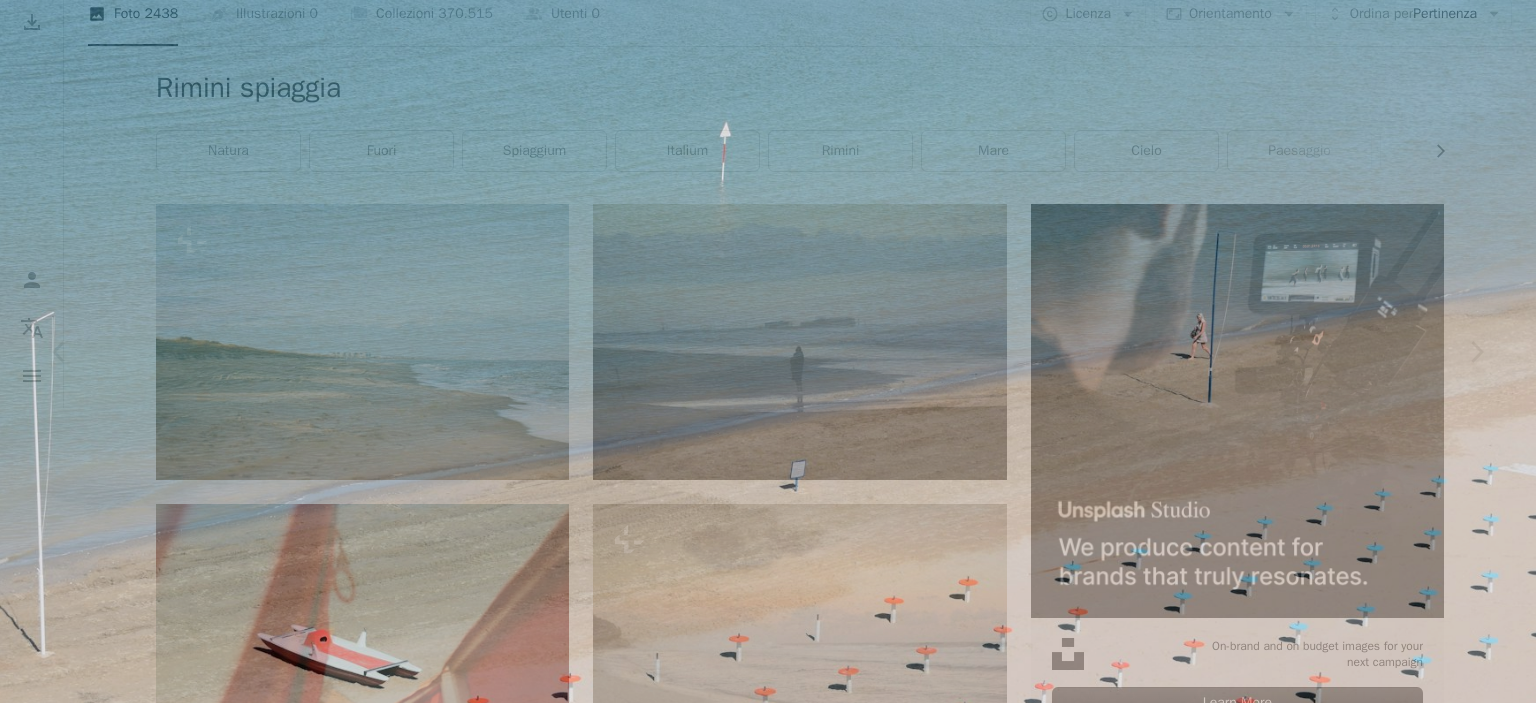 scroll, scrollTop: 161, scrollLeft: 0, axis: vertical 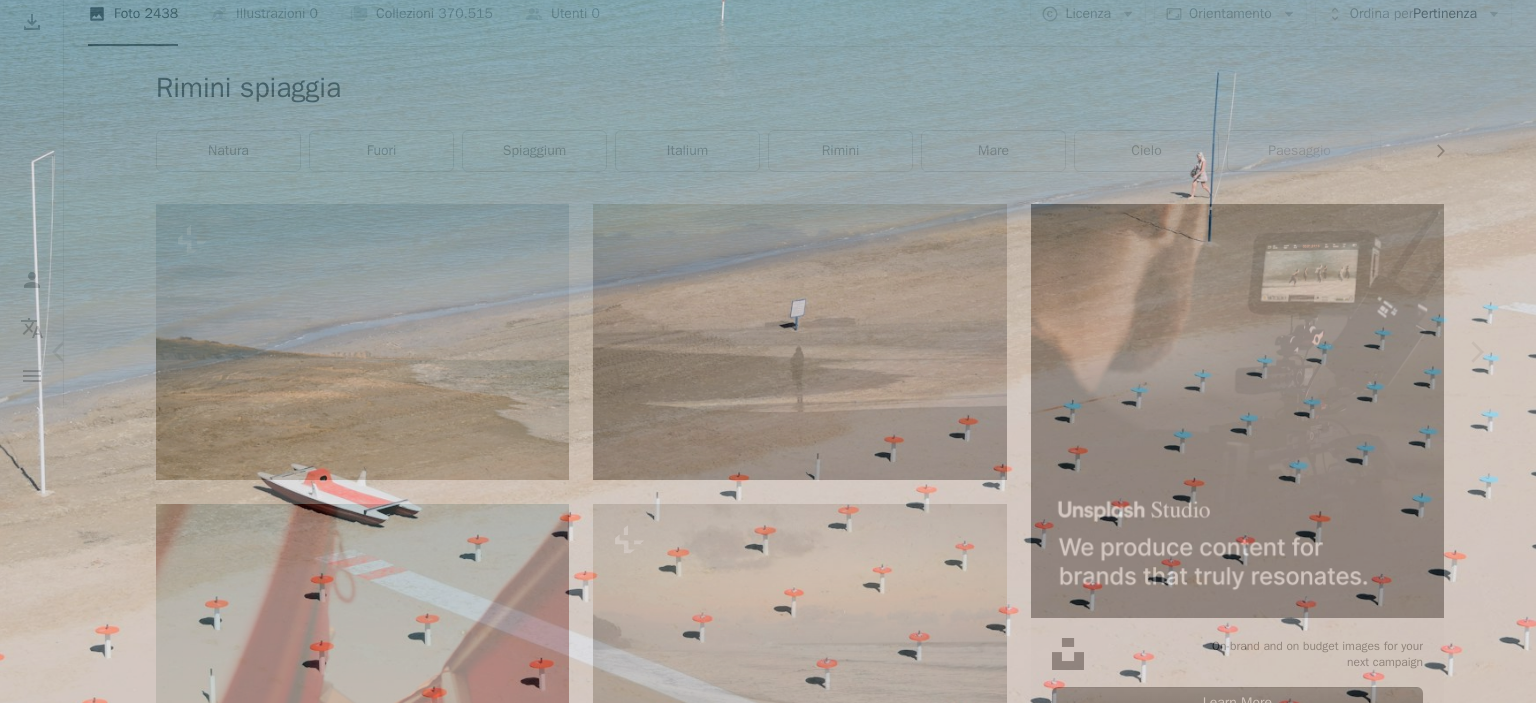 click at bounding box center (768, 350) 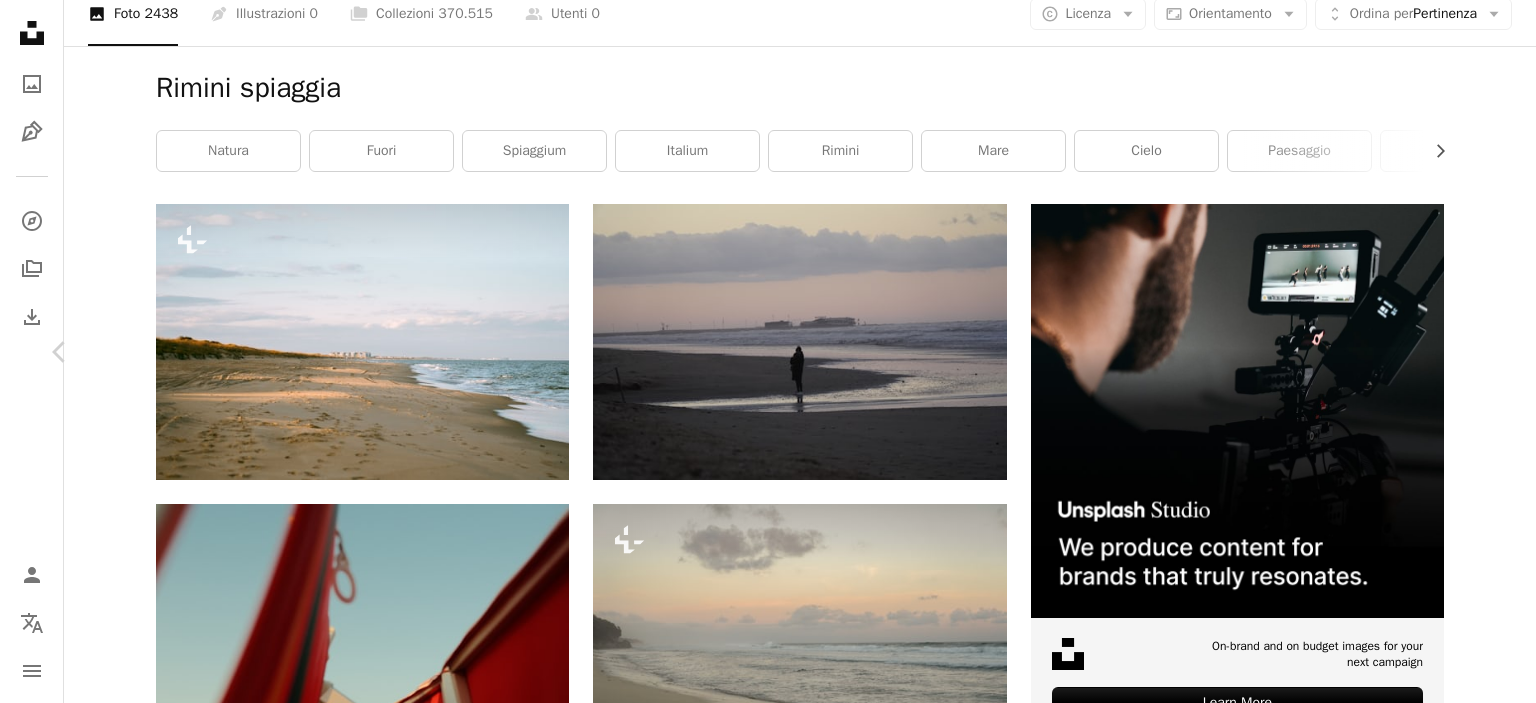 click on "Chevron right" at bounding box center (1476, 352) 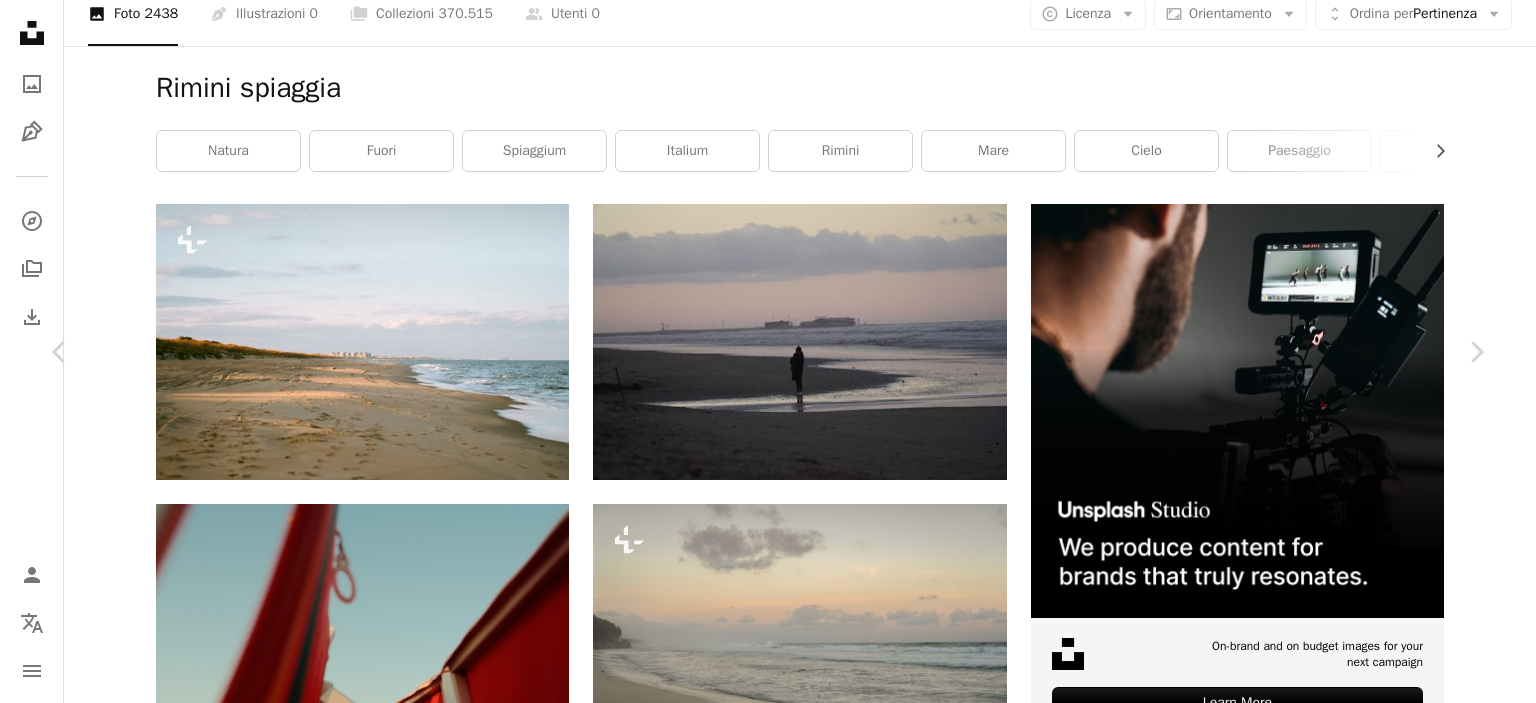 click on "An X shape" at bounding box center [20, 20] 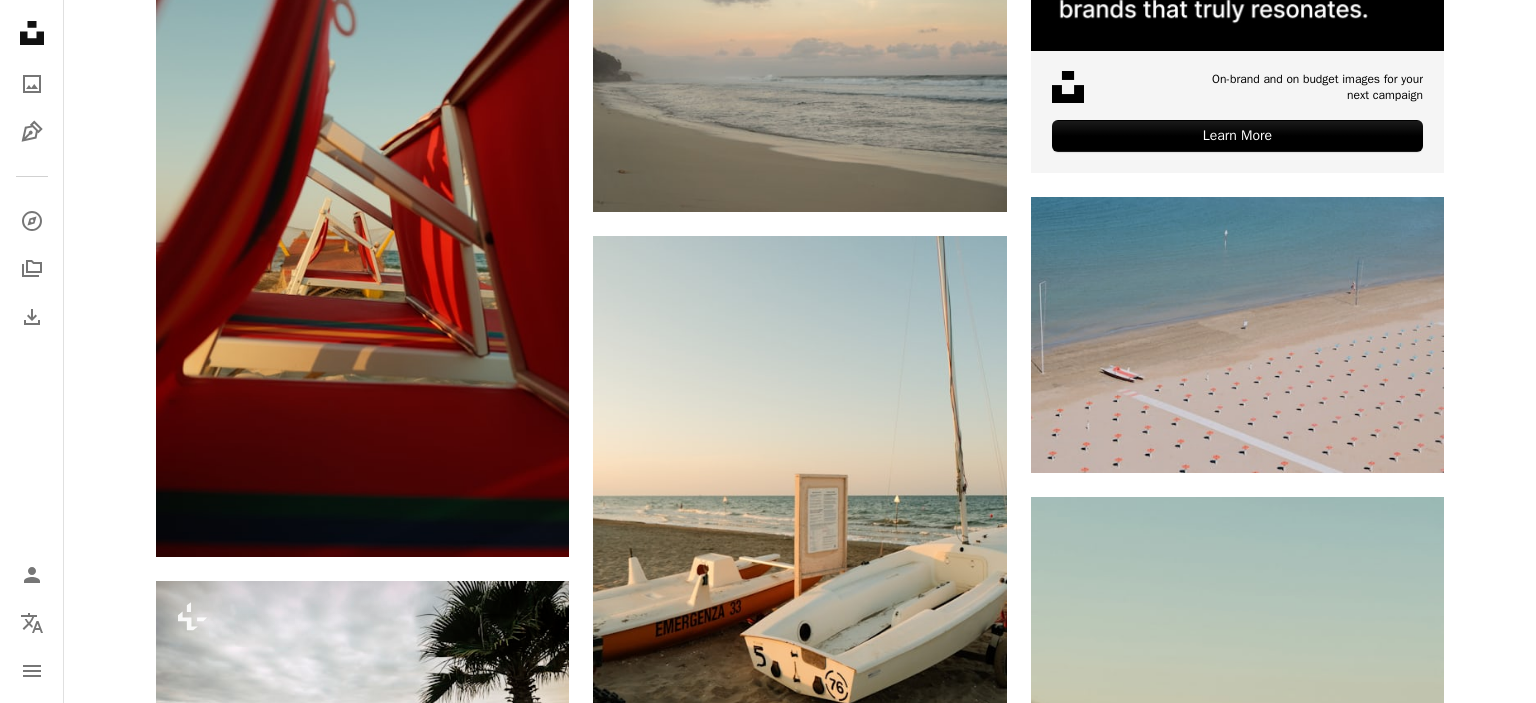scroll, scrollTop: 870, scrollLeft: 0, axis: vertical 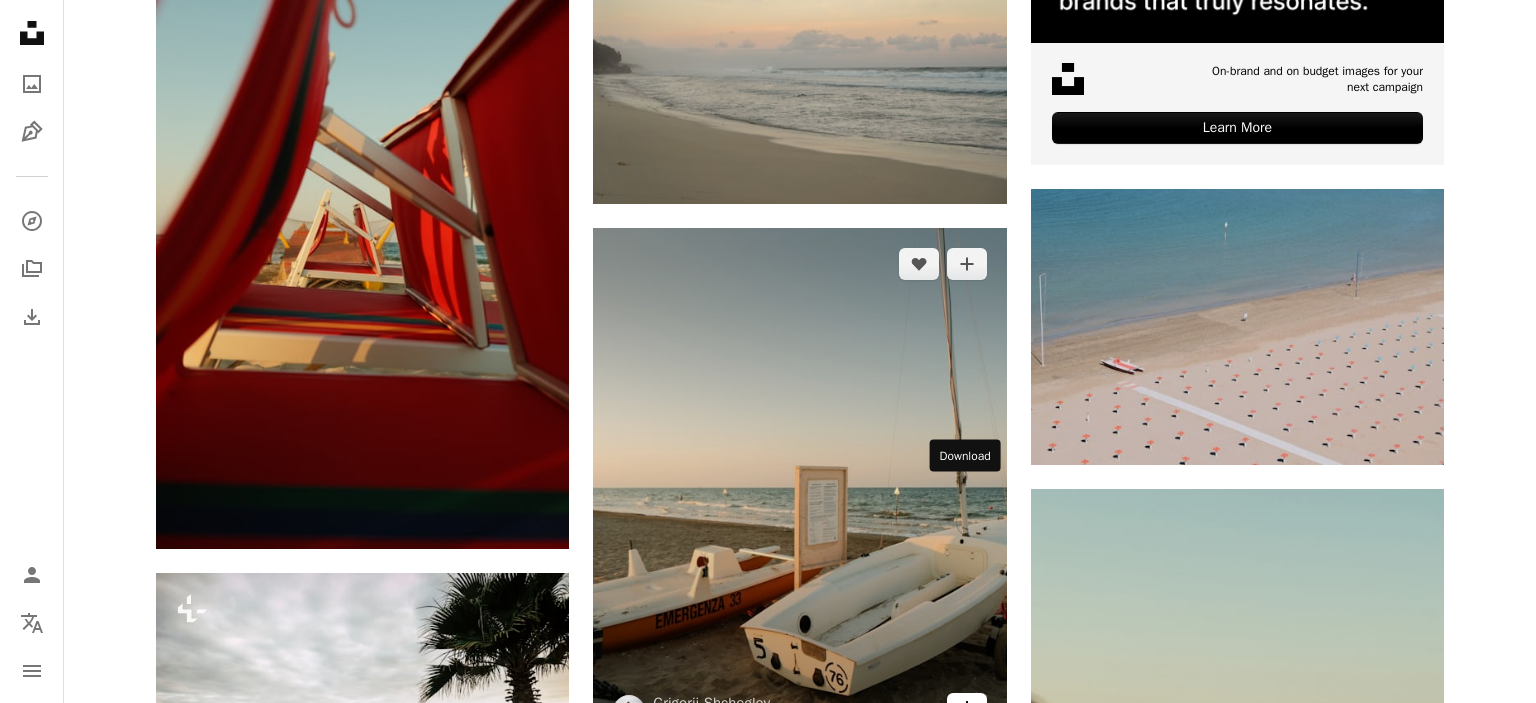 click 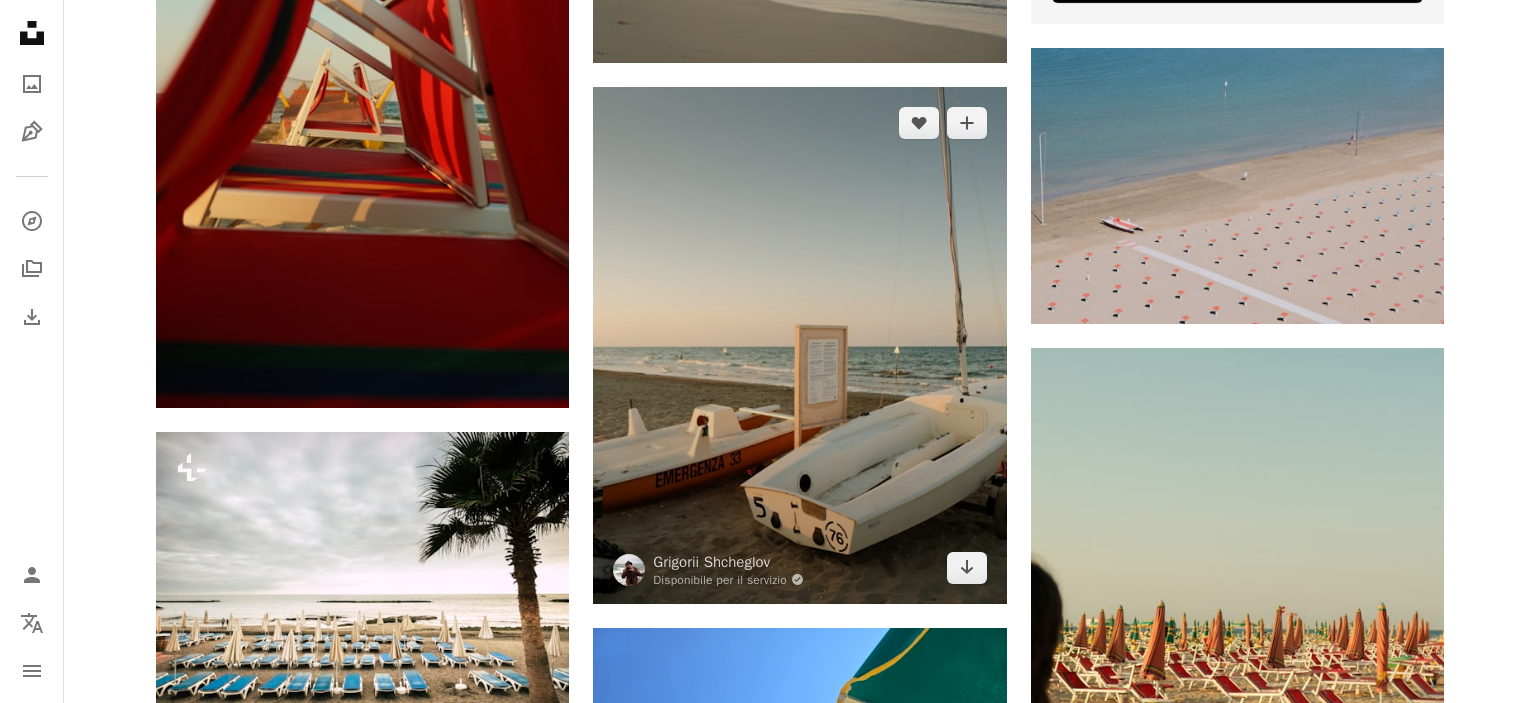 scroll, scrollTop: 1005, scrollLeft: 0, axis: vertical 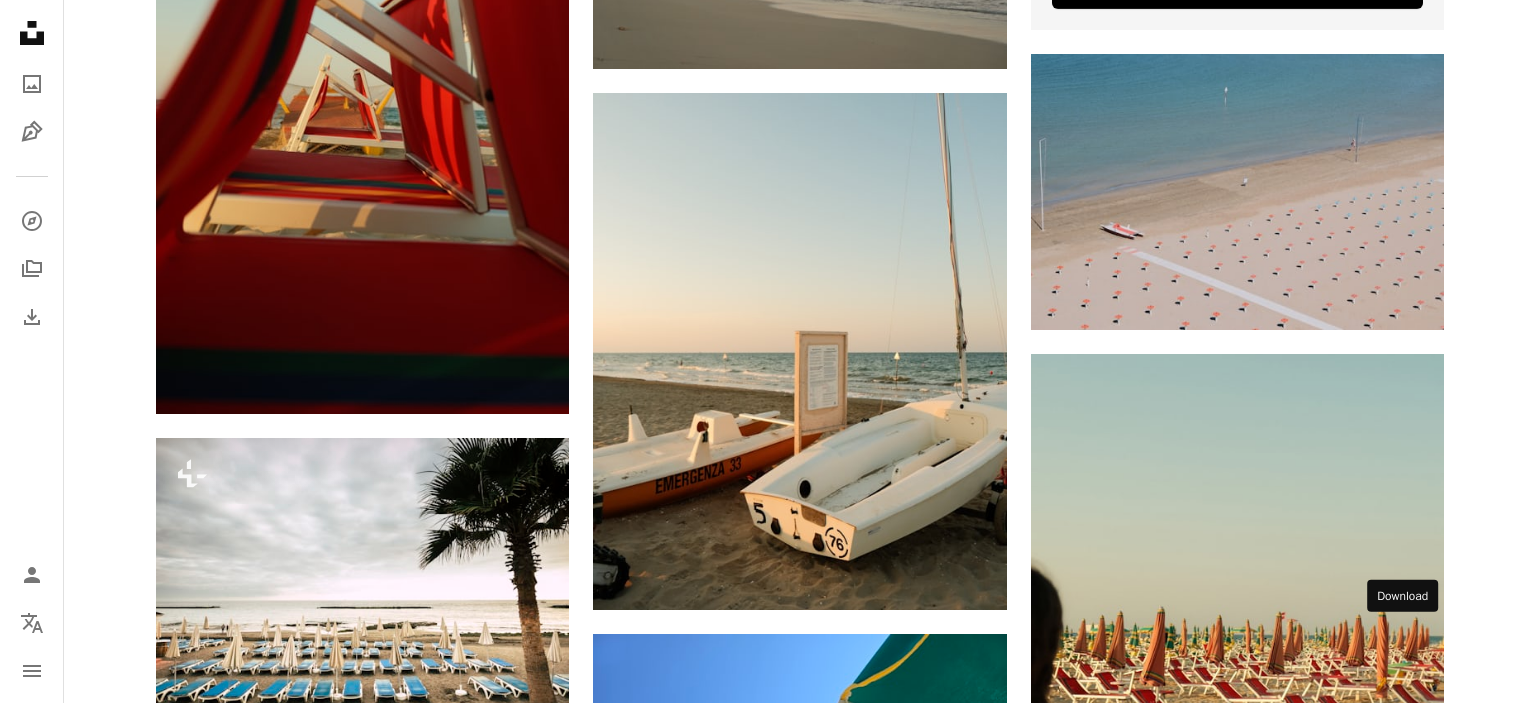 click on "Arrow pointing down" 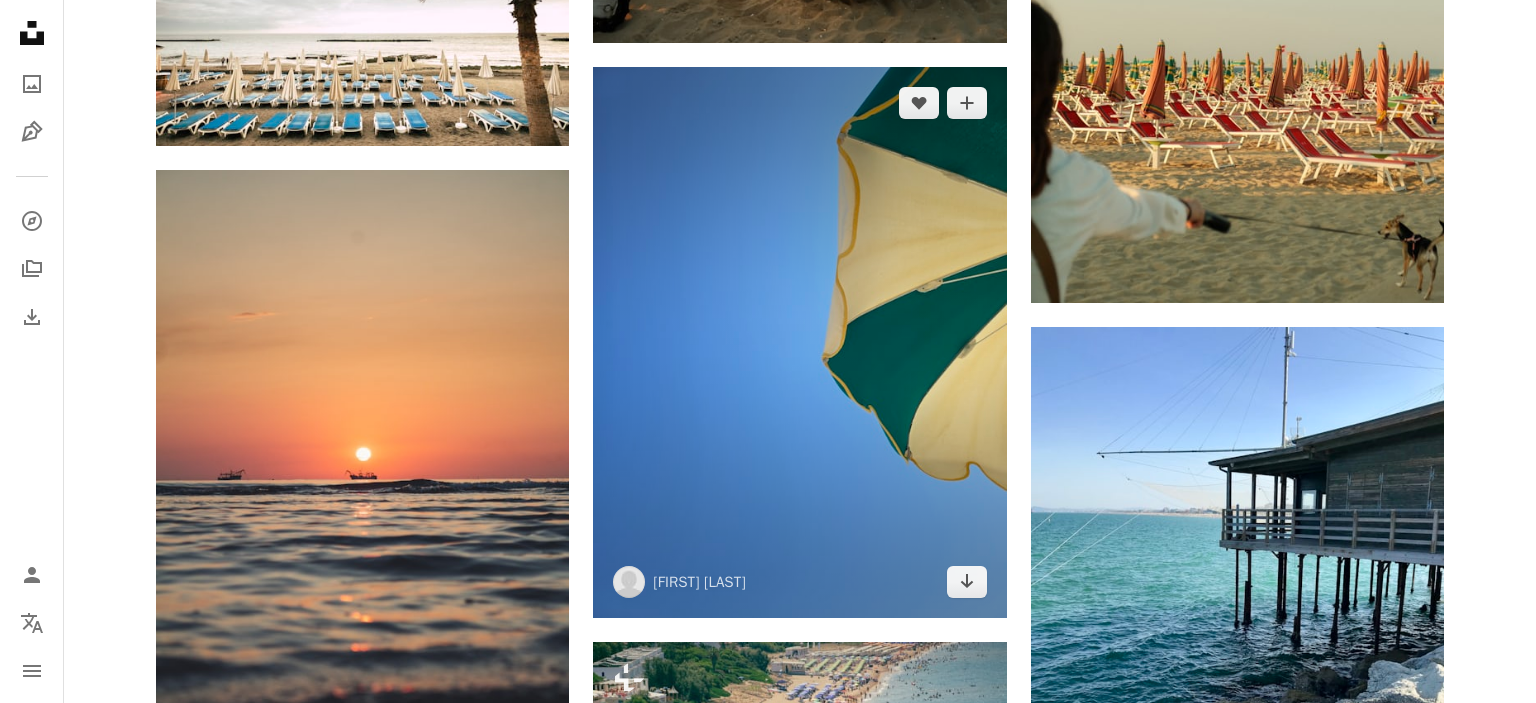 scroll, scrollTop: 1575, scrollLeft: 0, axis: vertical 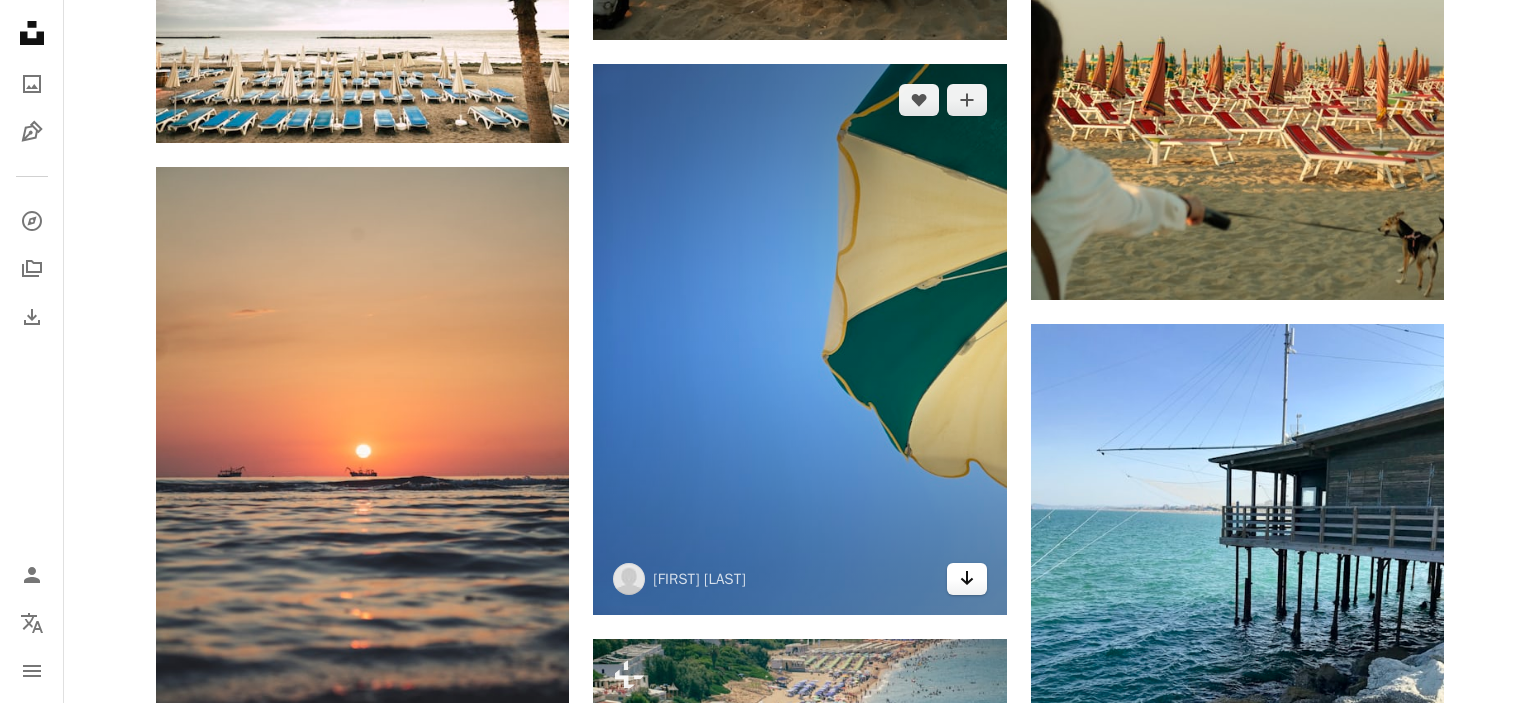 click on "Arrow pointing down" 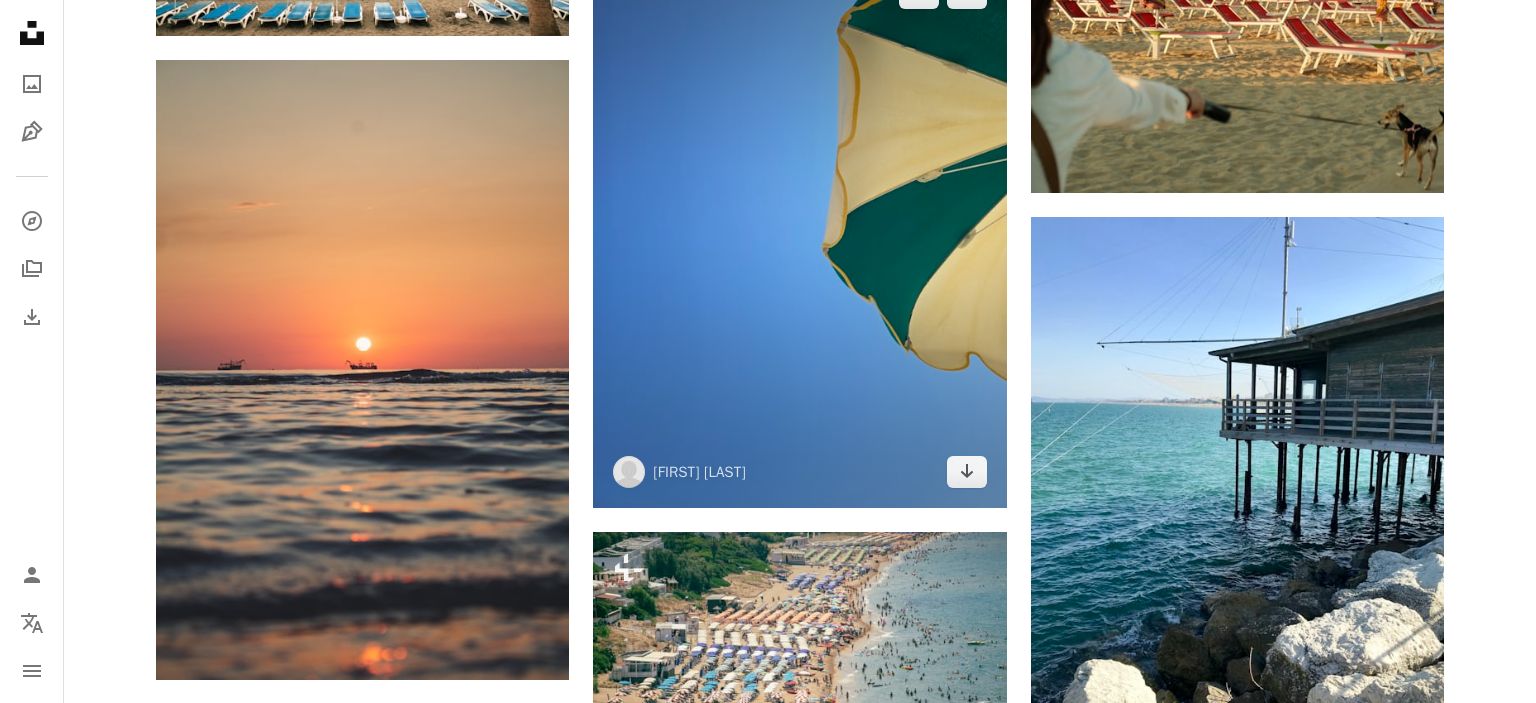 scroll, scrollTop: 1684, scrollLeft: 0, axis: vertical 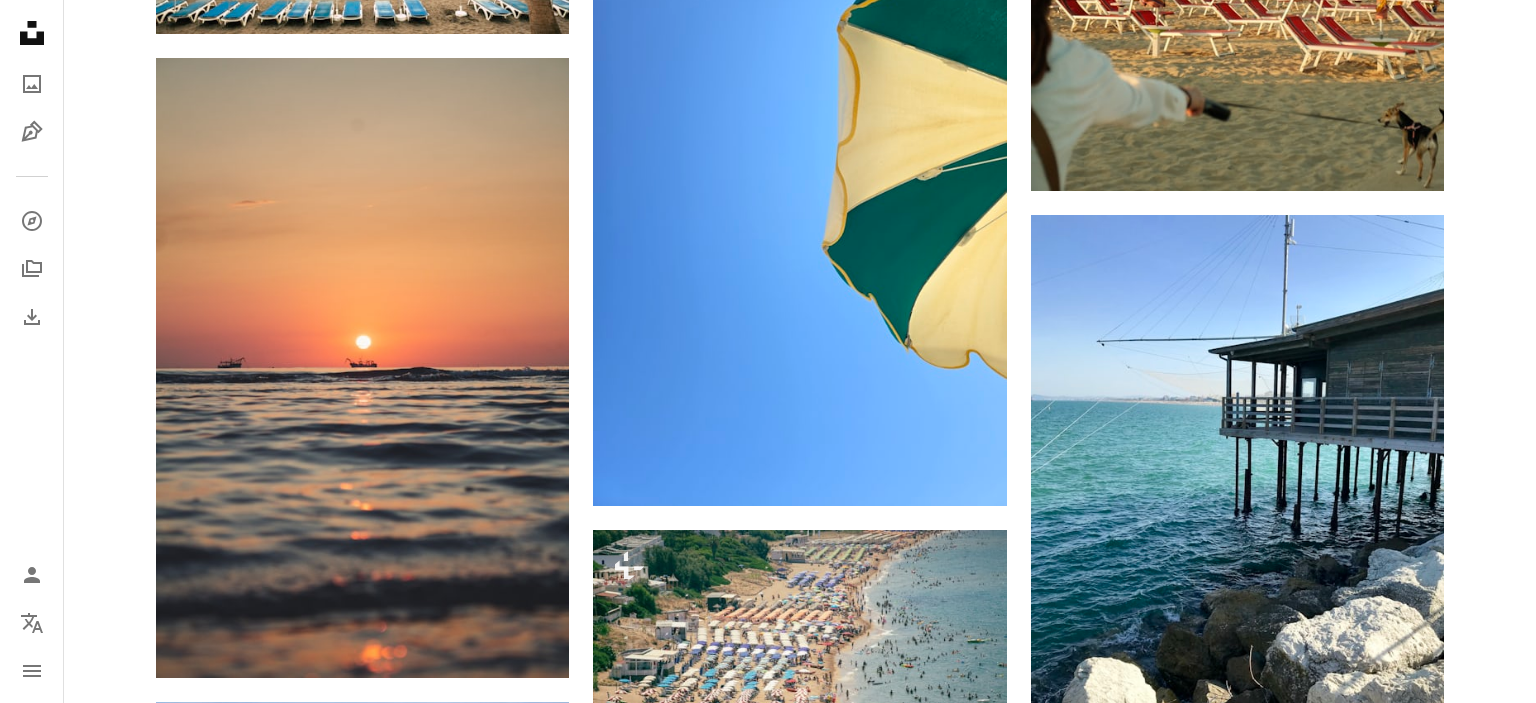 click on "Arrow pointing down" at bounding box center [1404, 1271] 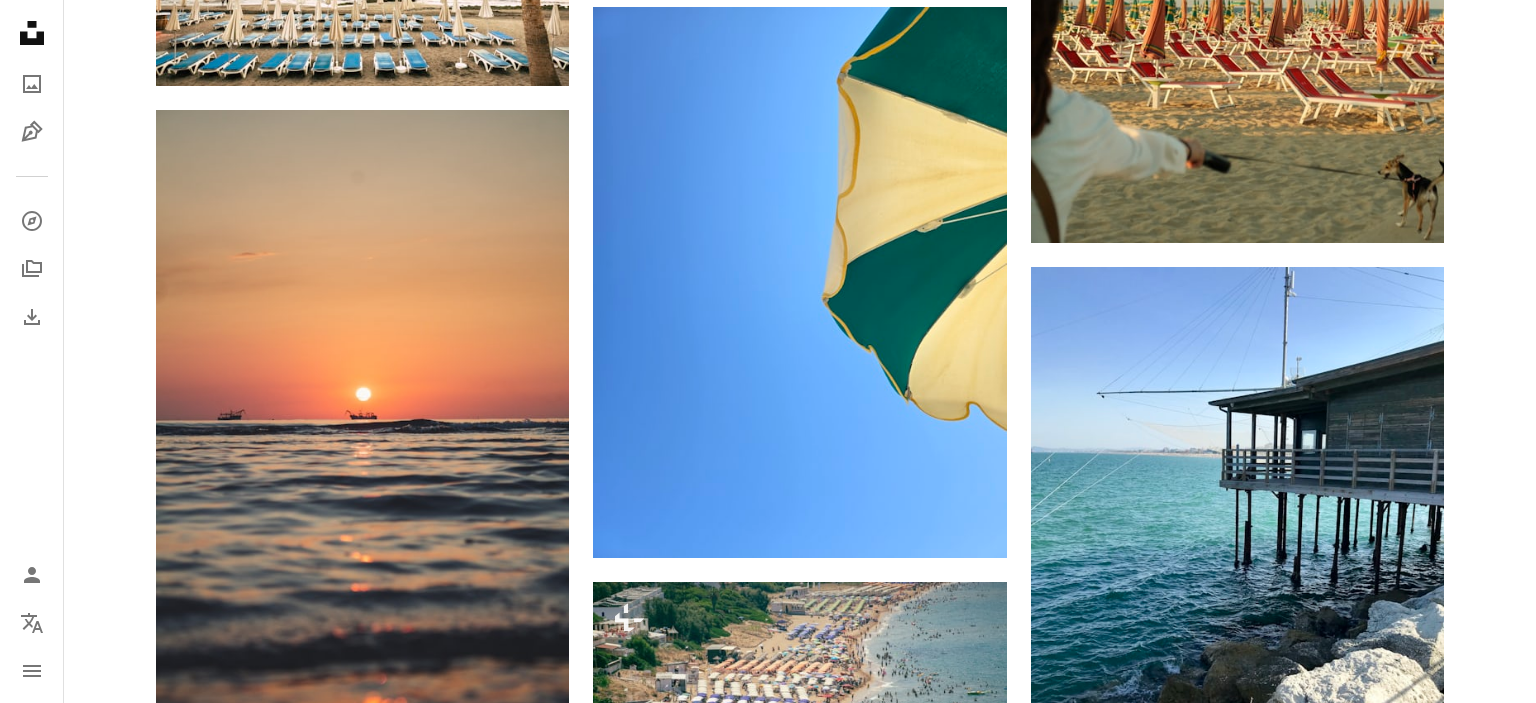 scroll, scrollTop: 1674, scrollLeft: 0, axis: vertical 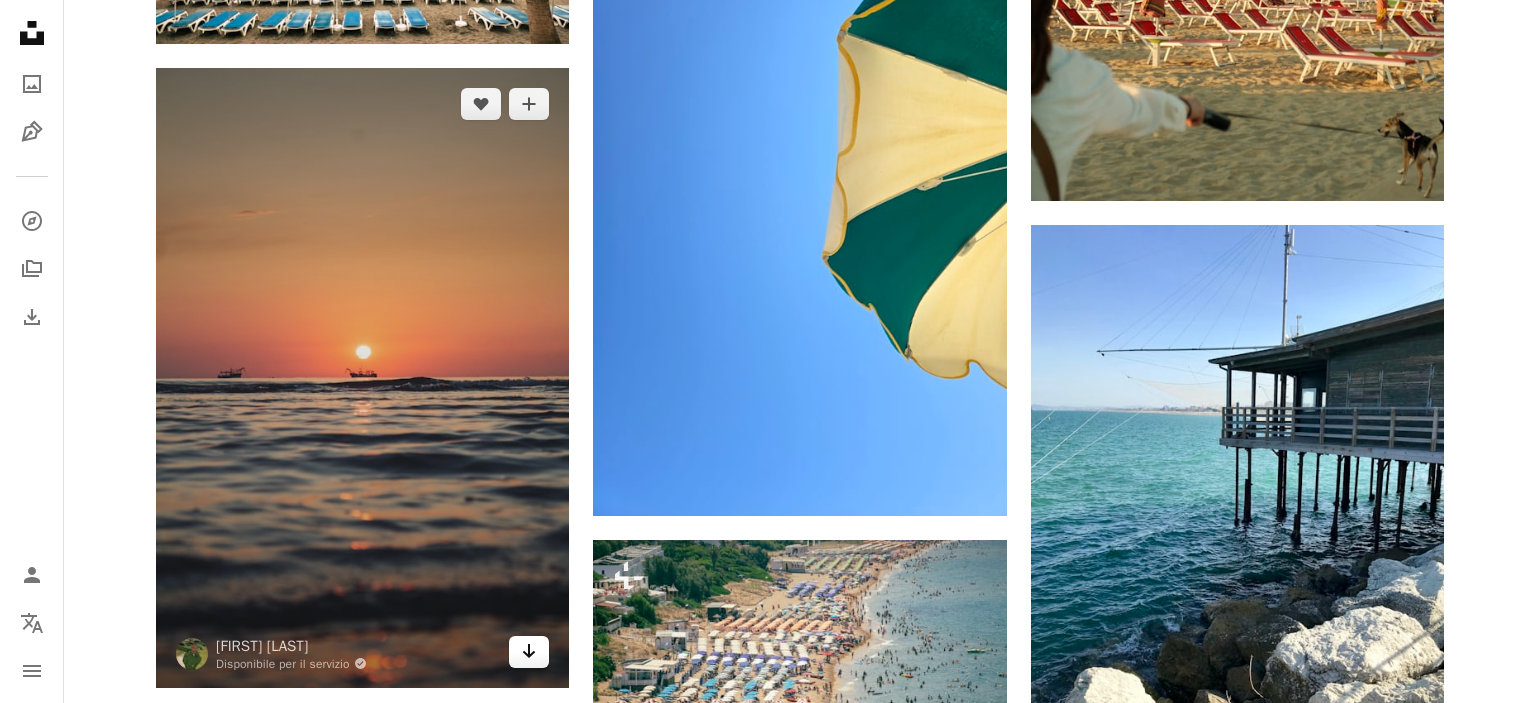 click on "Arrow pointing down" 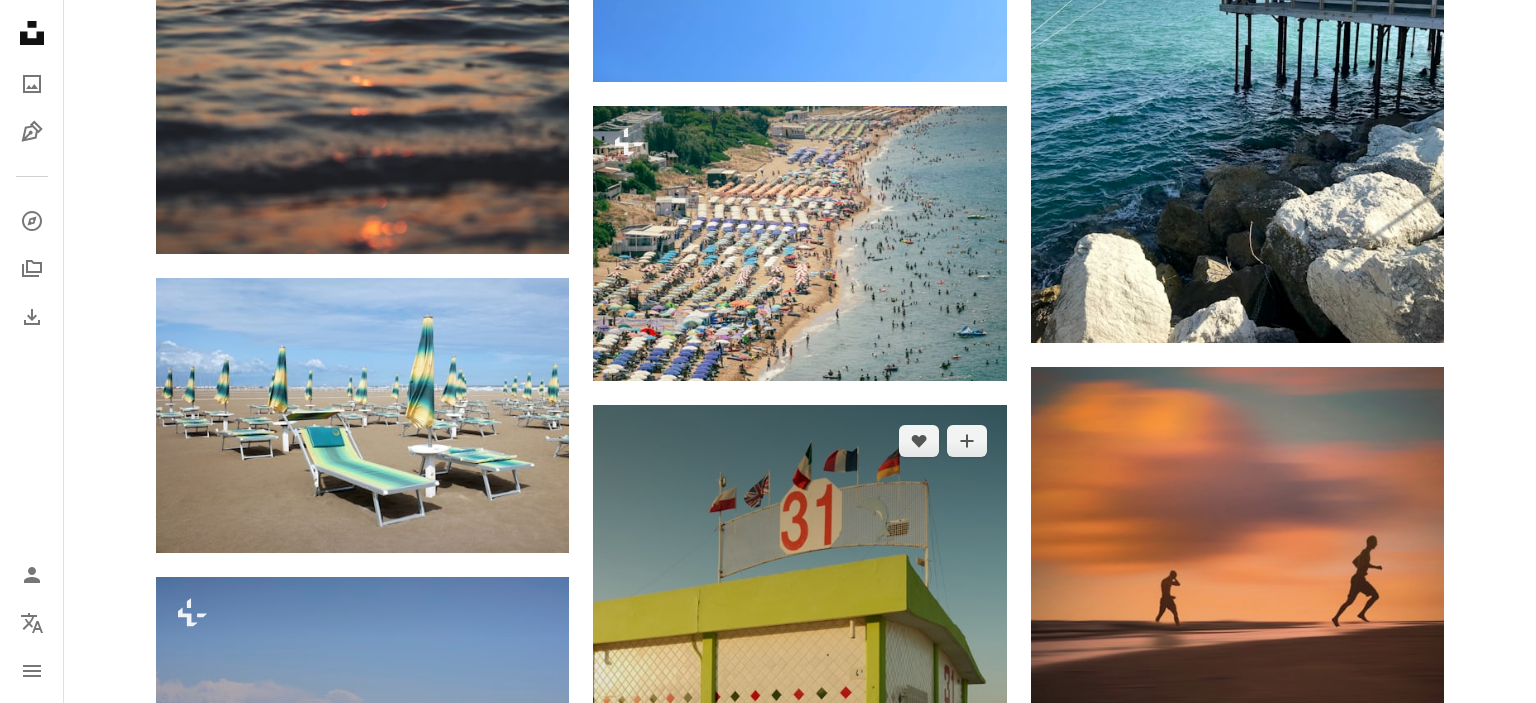 scroll, scrollTop: 2344, scrollLeft: 0, axis: vertical 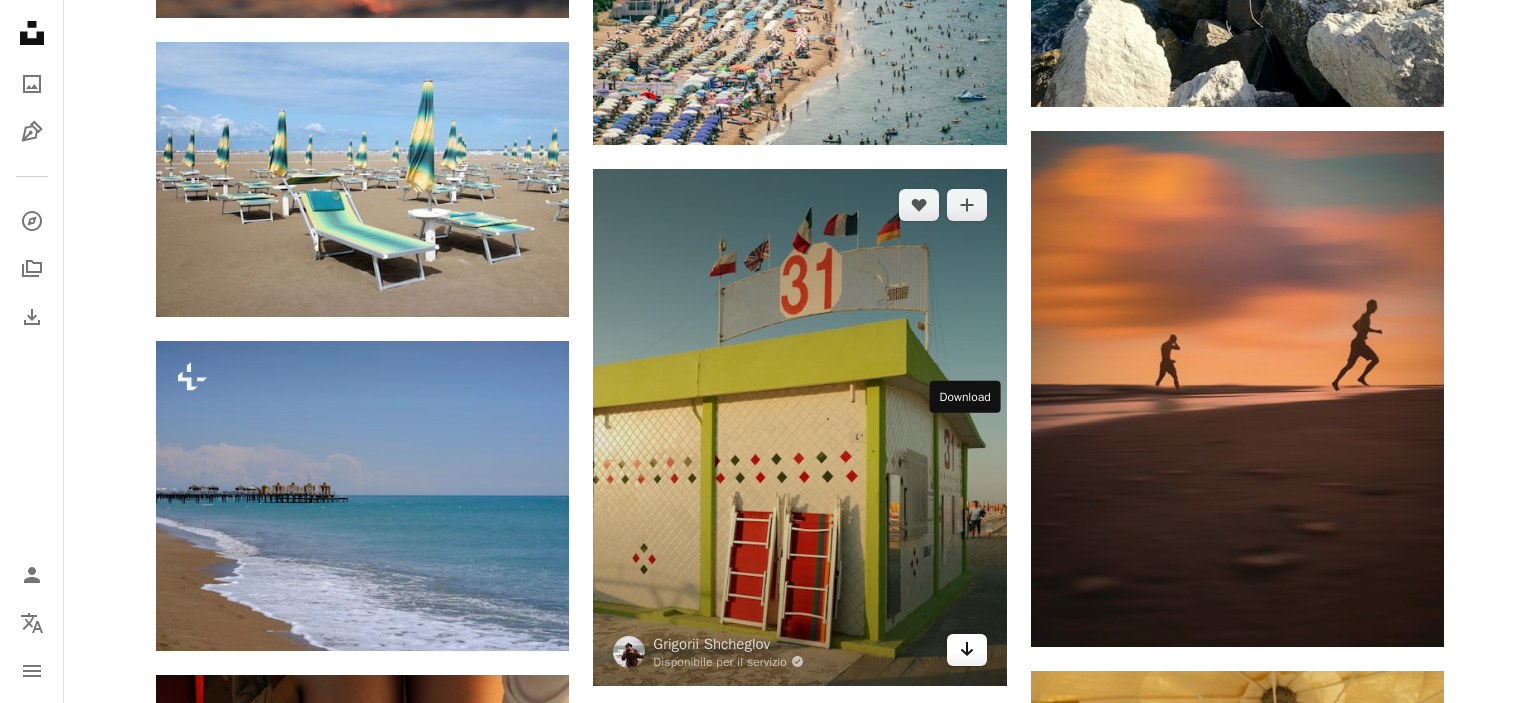 click 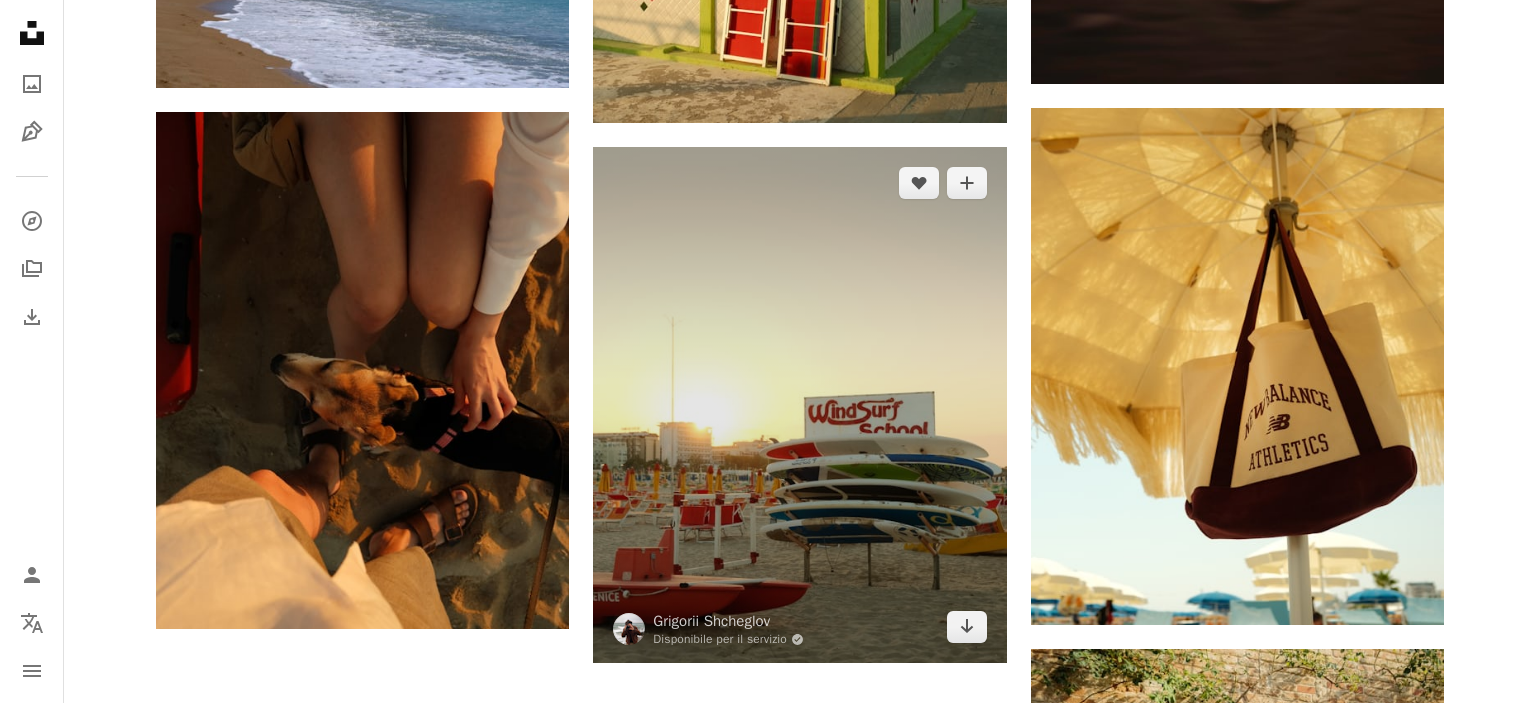 scroll, scrollTop: 2916, scrollLeft: 0, axis: vertical 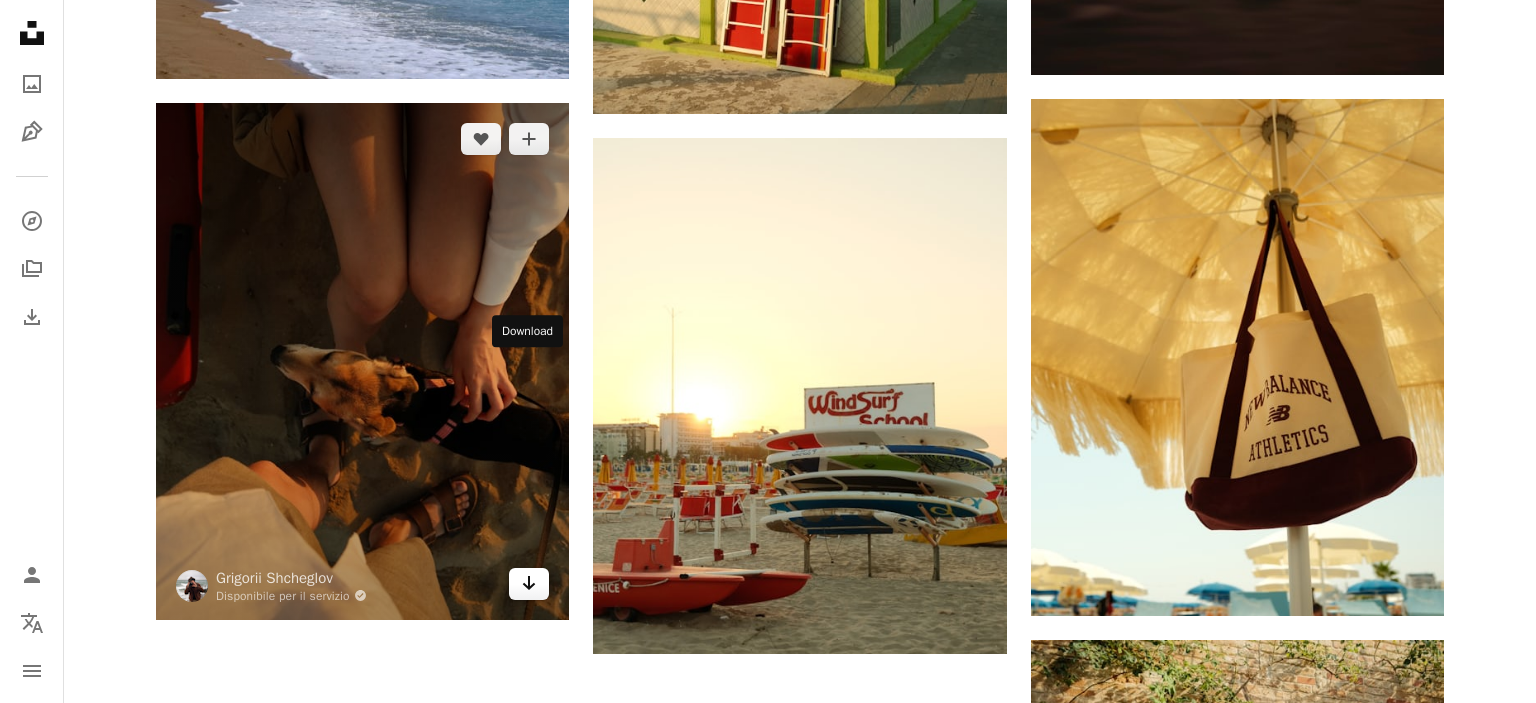 click on "Arrow pointing down" 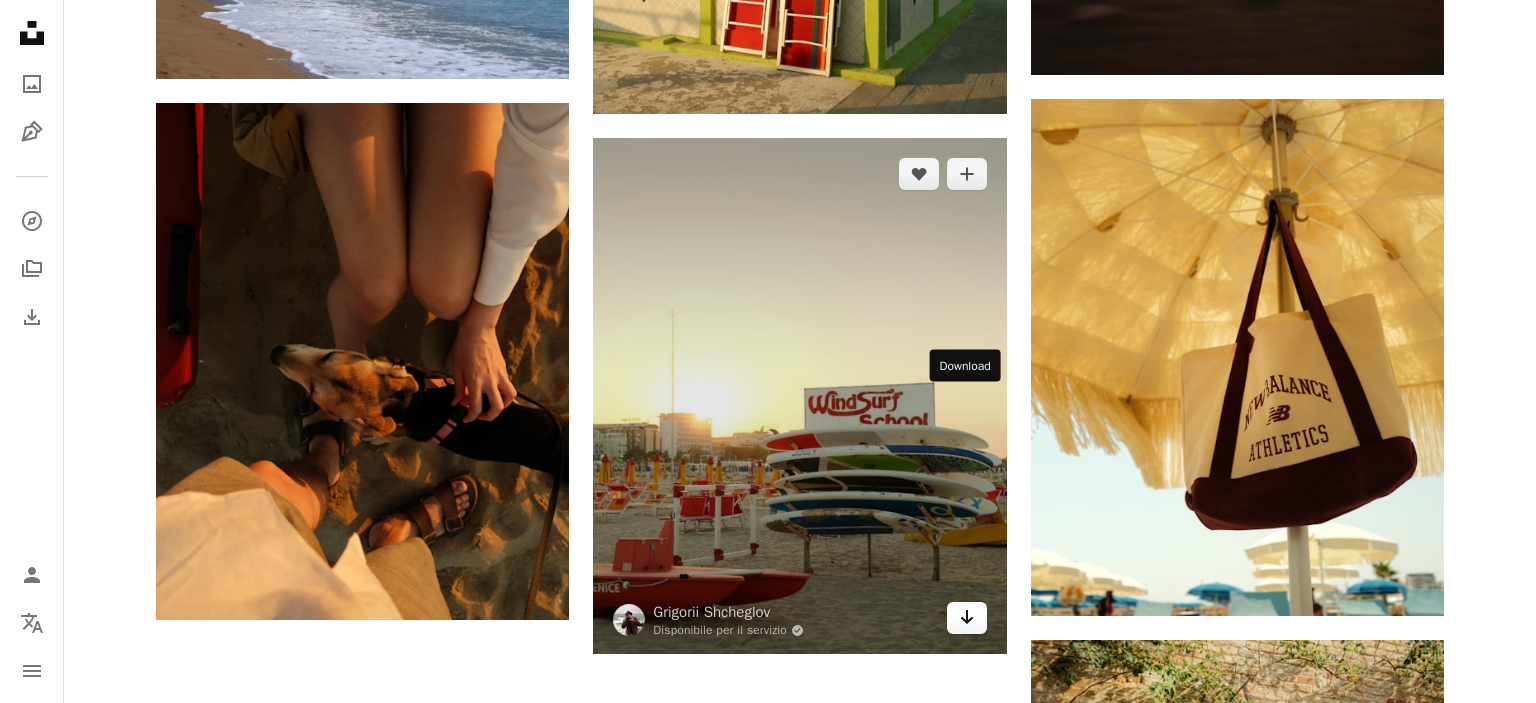 click 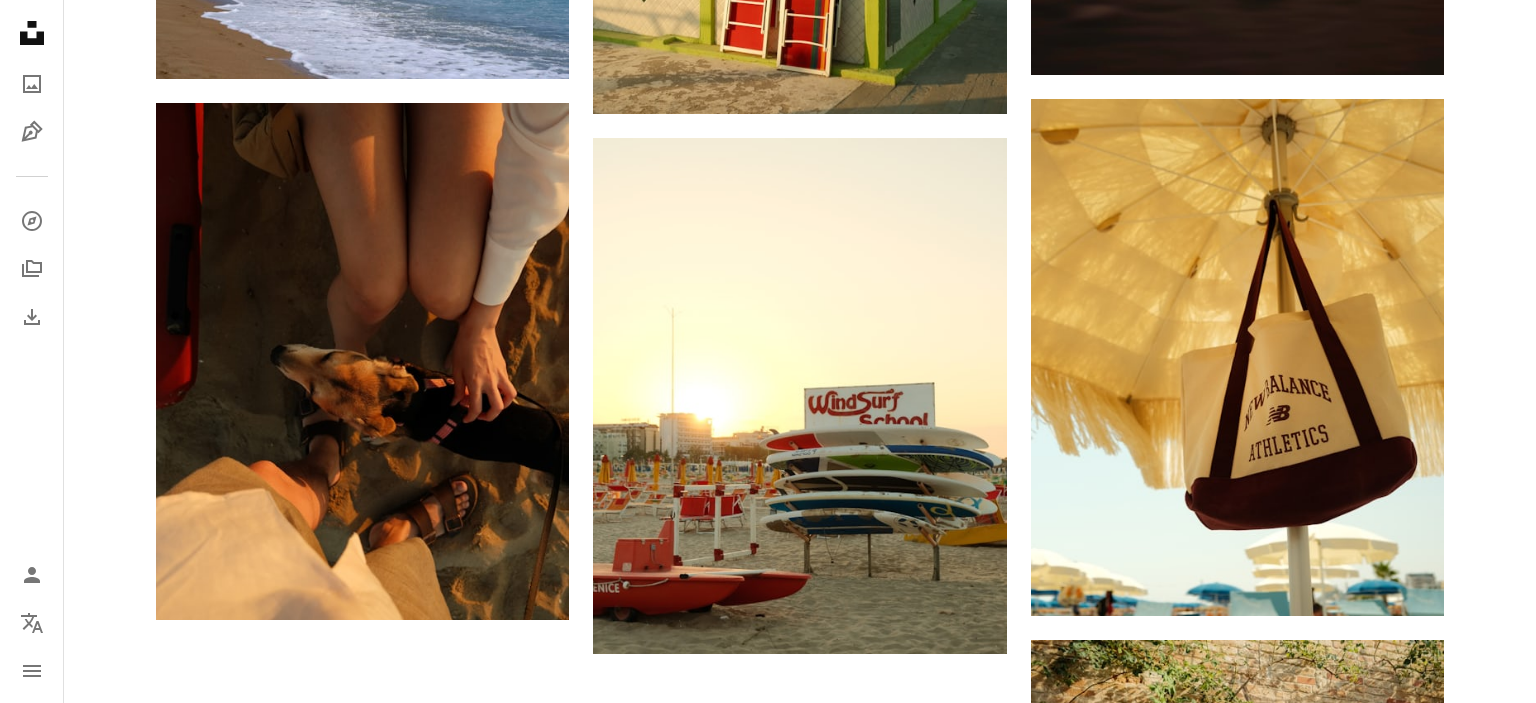 click on "Carica altro" at bounding box center [800, 1237] 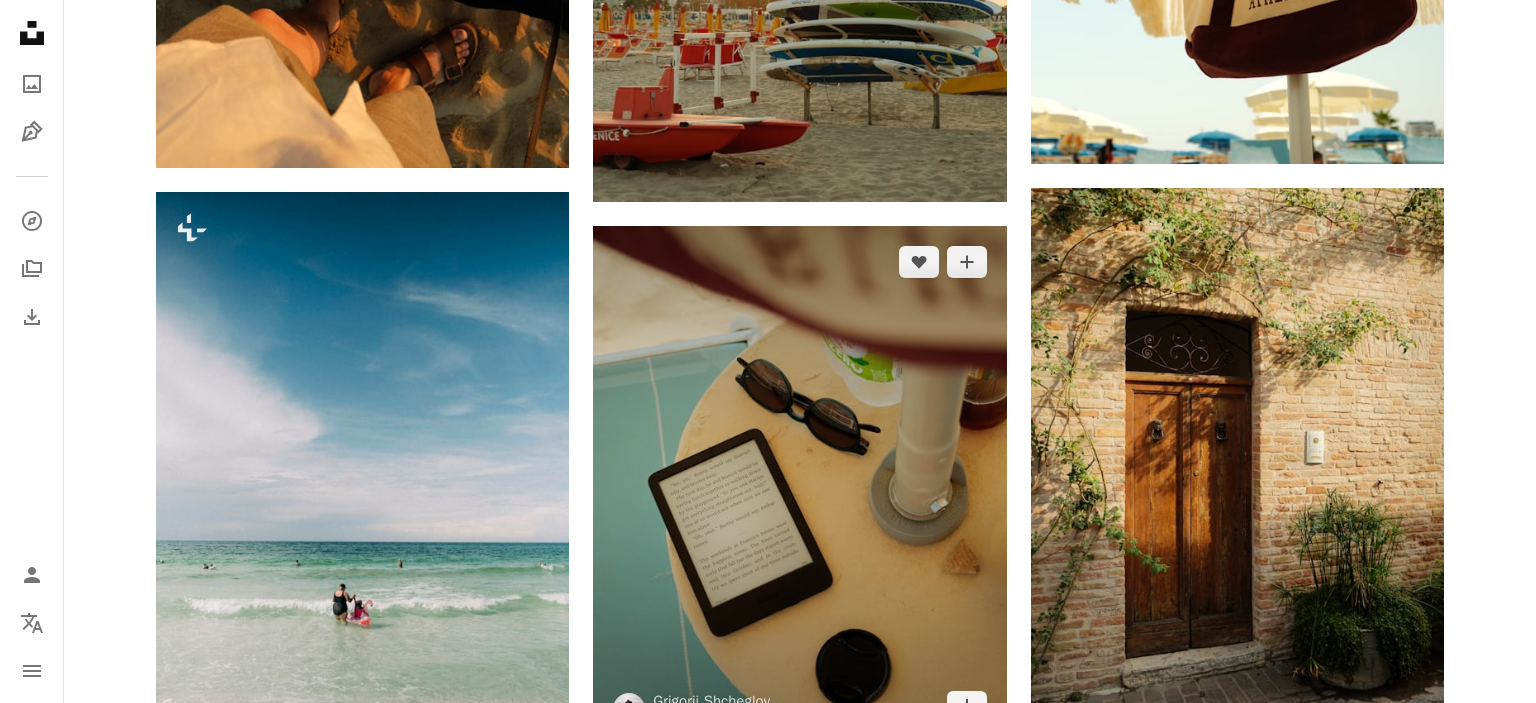 scroll, scrollTop: 3382, scrollLeft: 0, axis: vertical 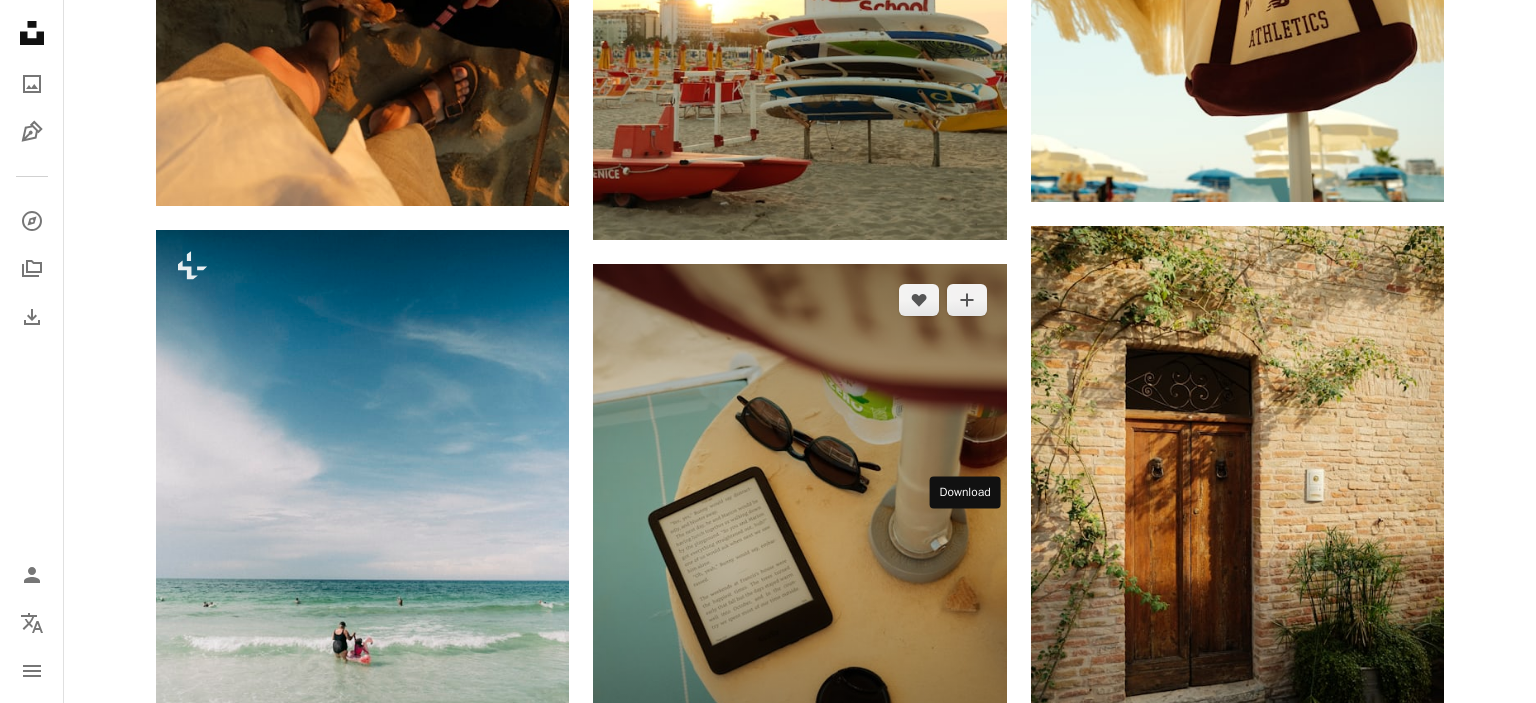 click on "Arrow pointing down" 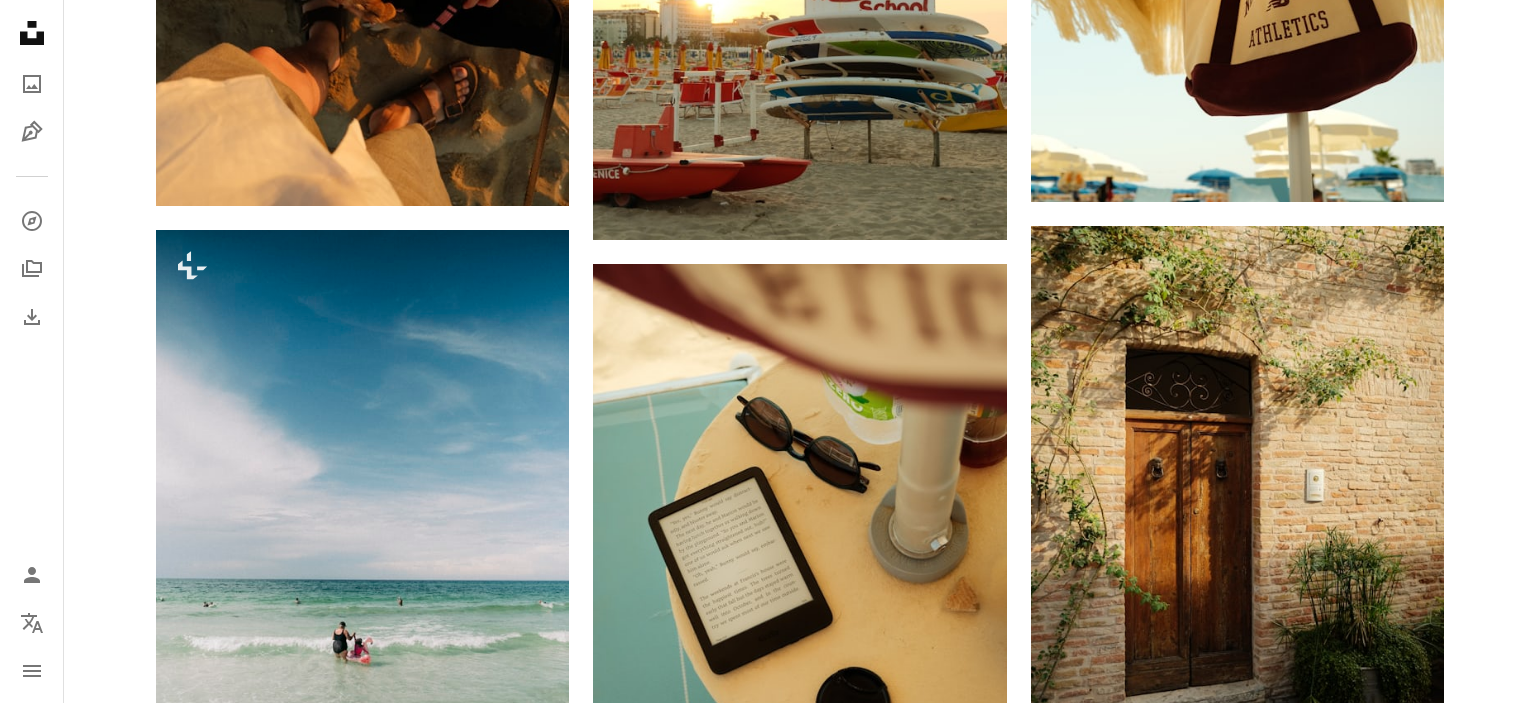 click 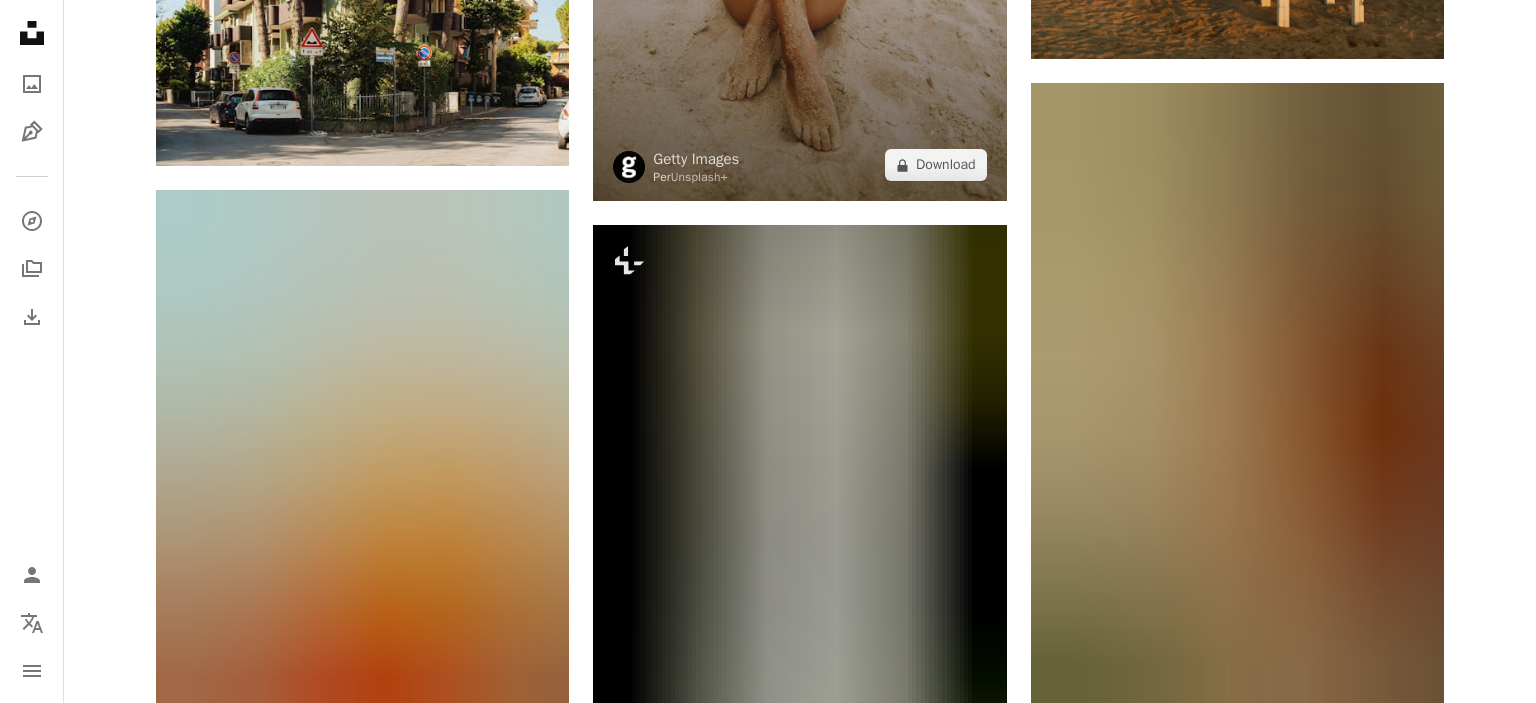 scroll, scrollTop: 4555, scrollLeft: 0, axis: vertical 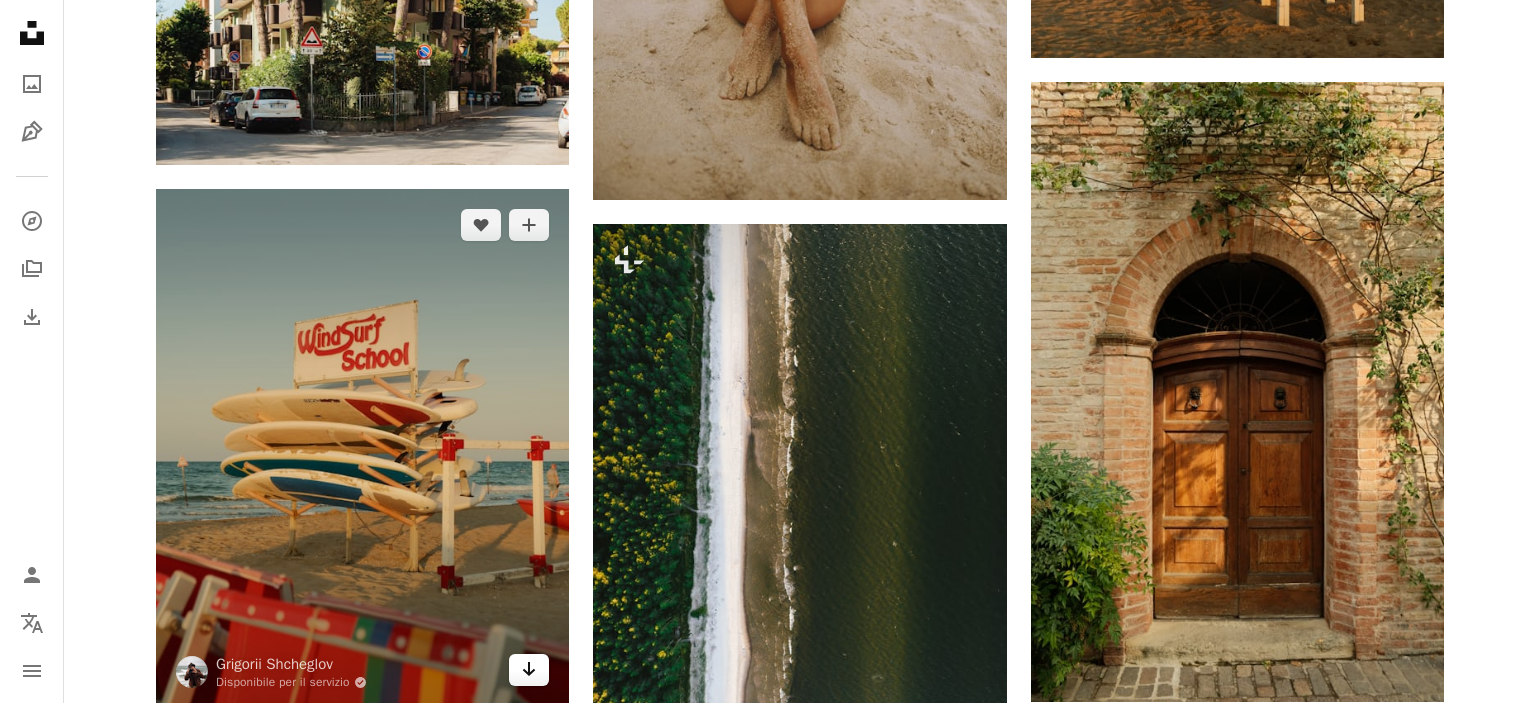 click on "Arrow pointing down" 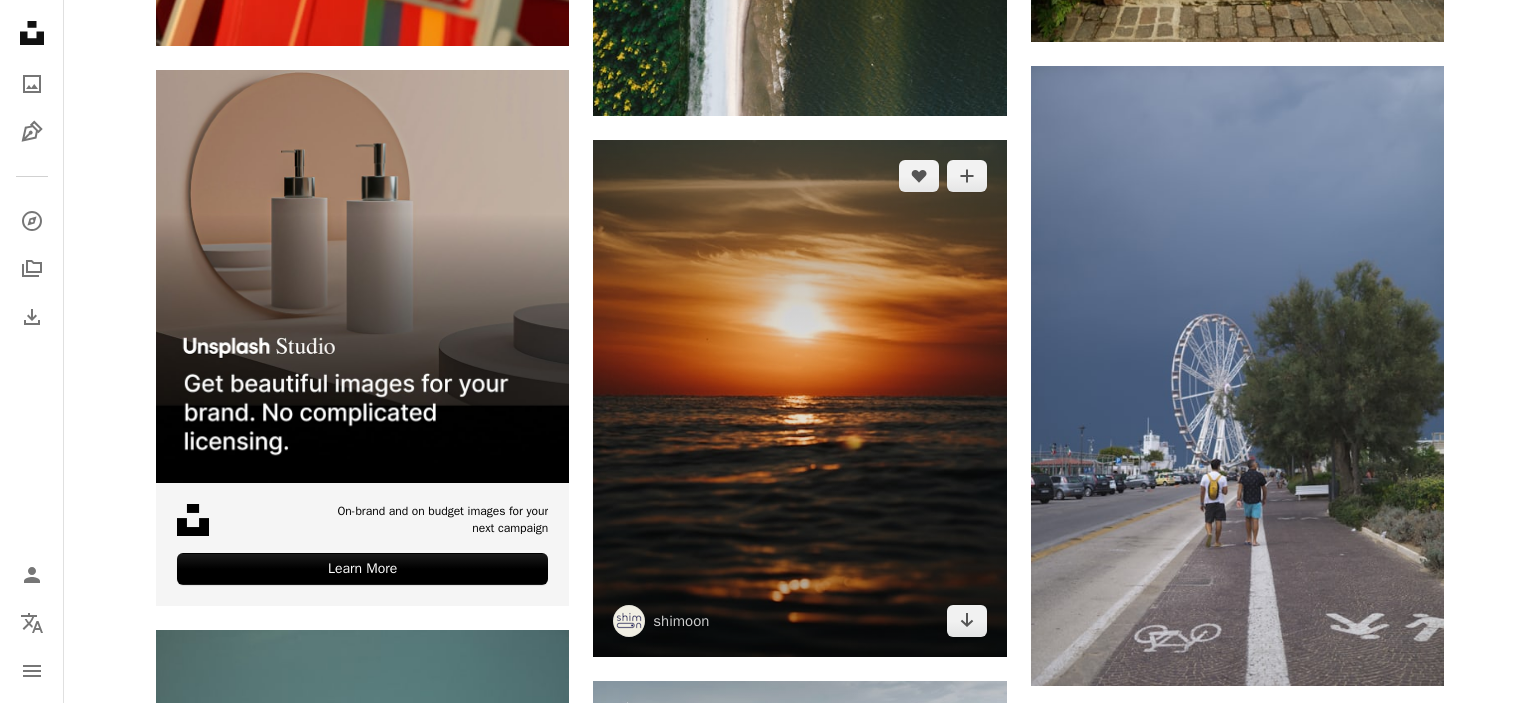 scroll, scrollTop: 5212, scrollLeft: 0, axis: vertical 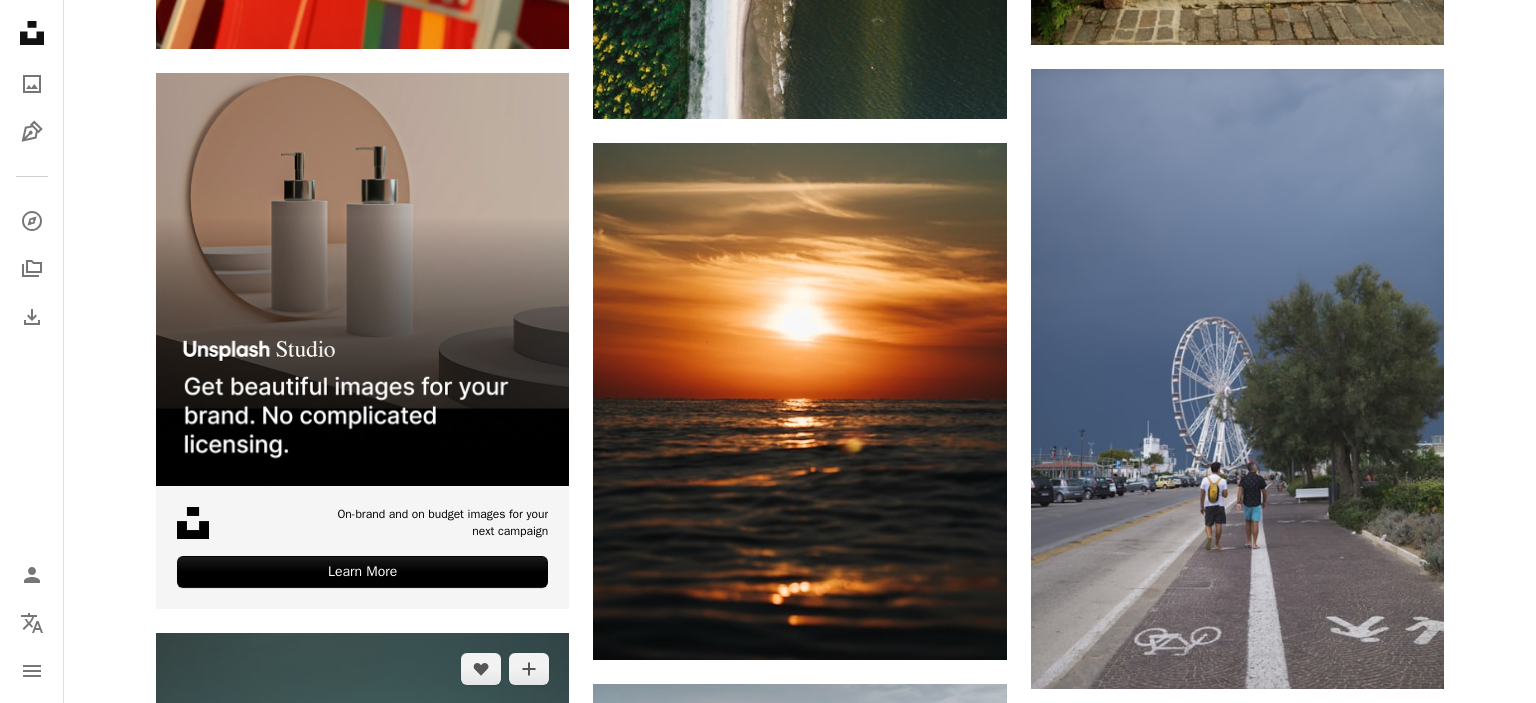 click on "Arrow pointing down" at bounding box center [529, 1217] 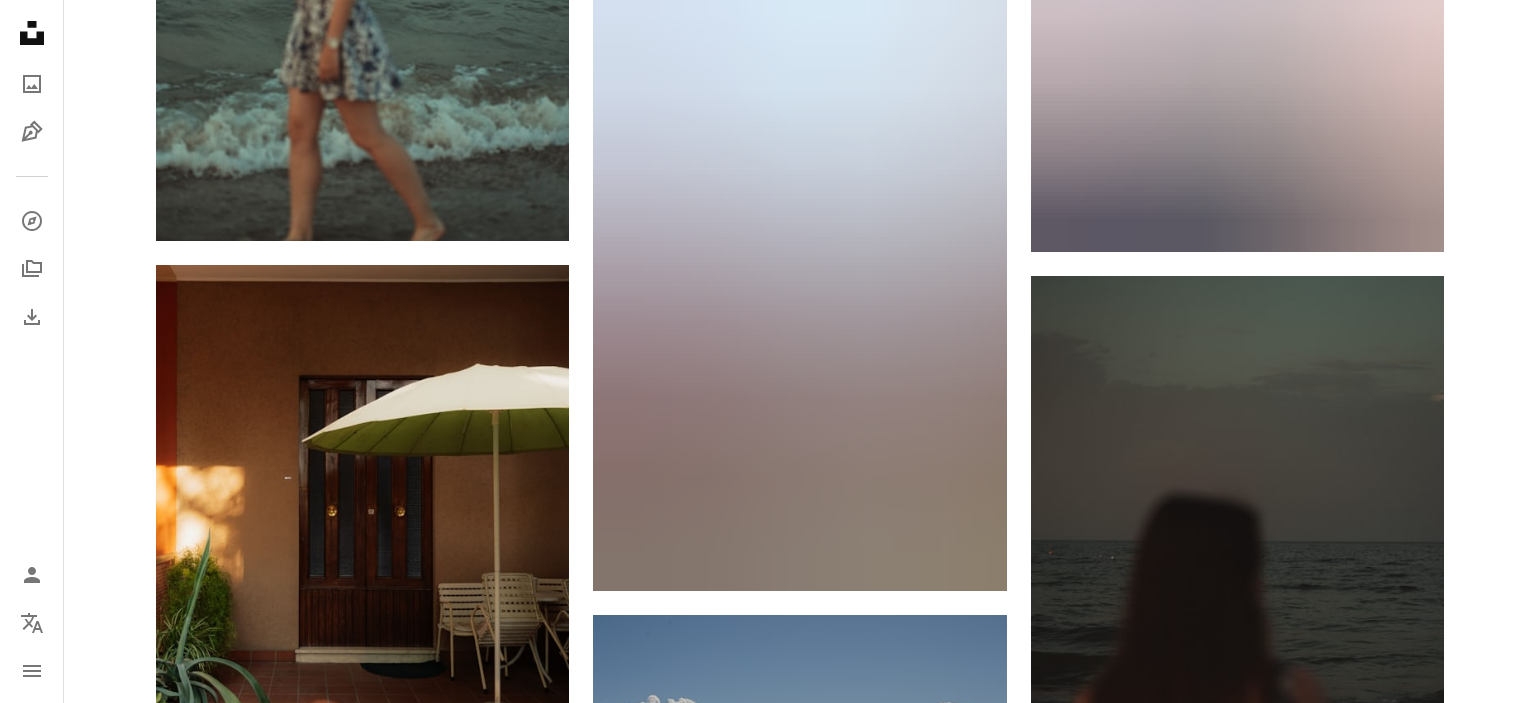 scroll, scrollTop: 6225, scrollLeft: 0, axis: vertical 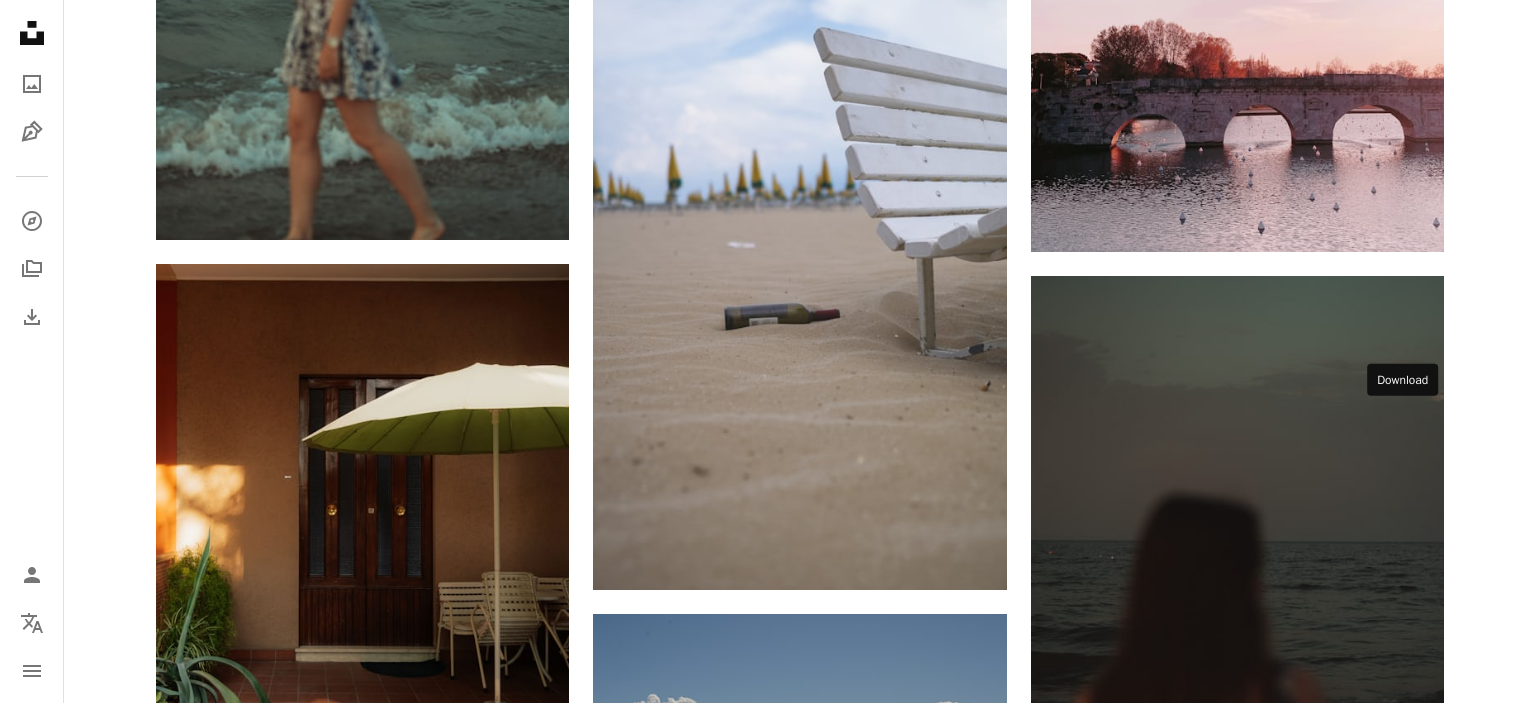 click on "Arrow pointing down" 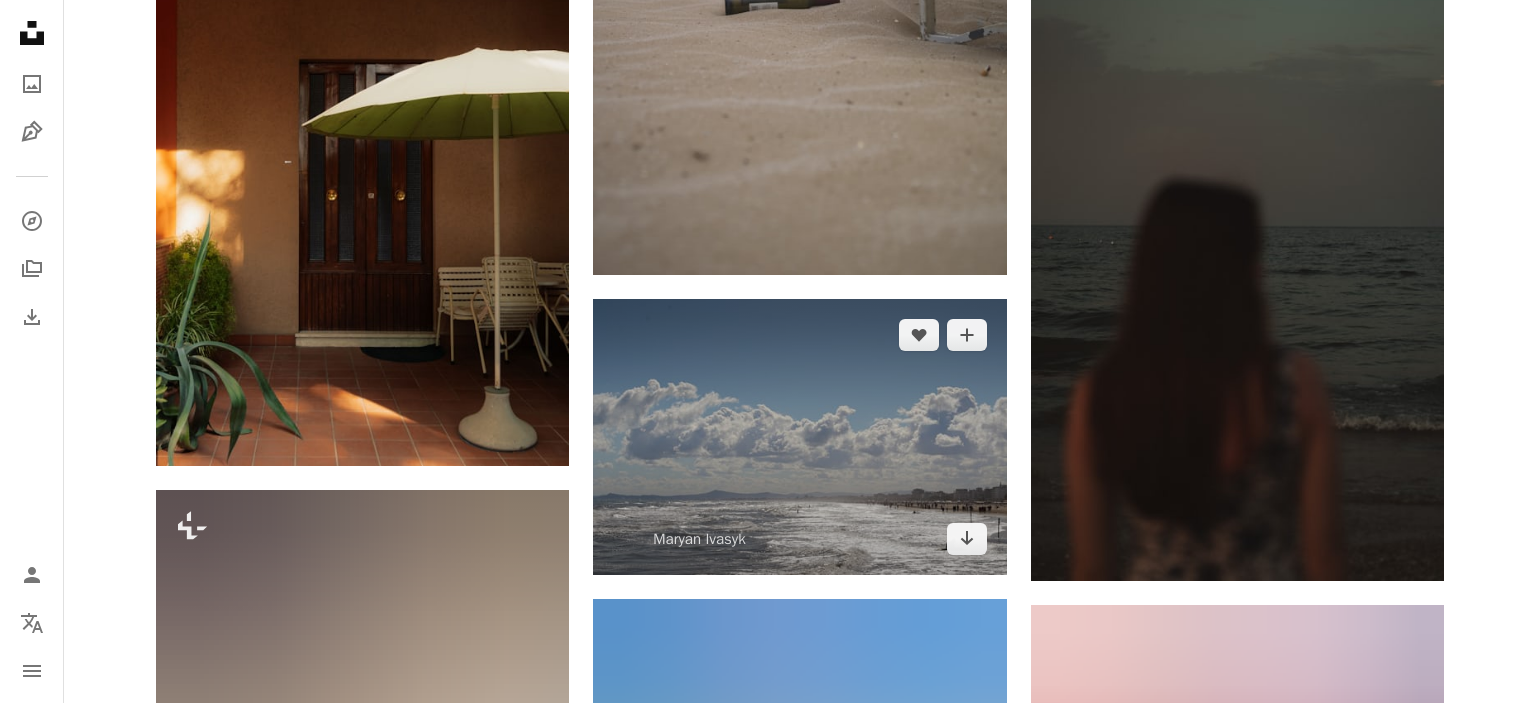 scroll, scrollTop: 6552, scrollLeft: 0, axis: vertical 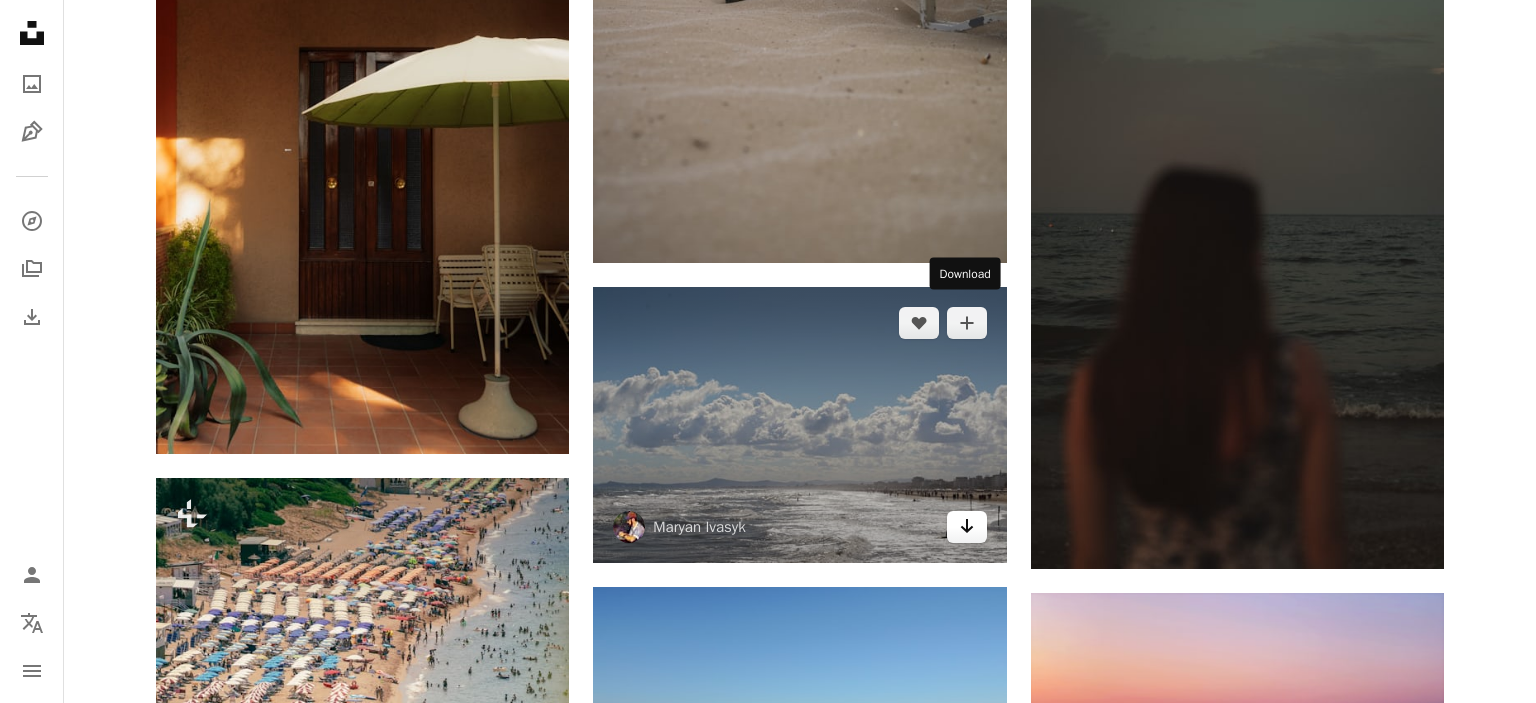 click 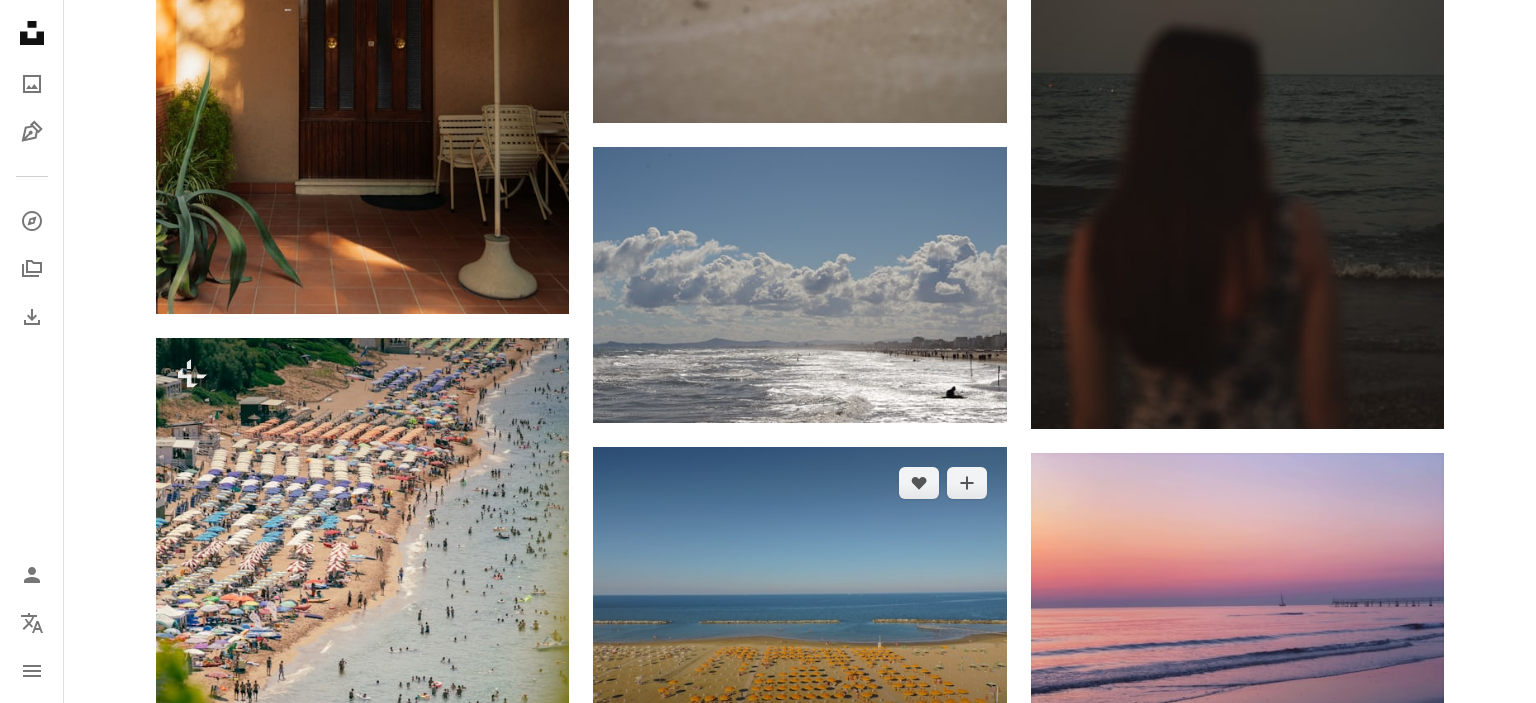 scroll, scrollTop: 6896, scrollLeft: 0, axis: vertical 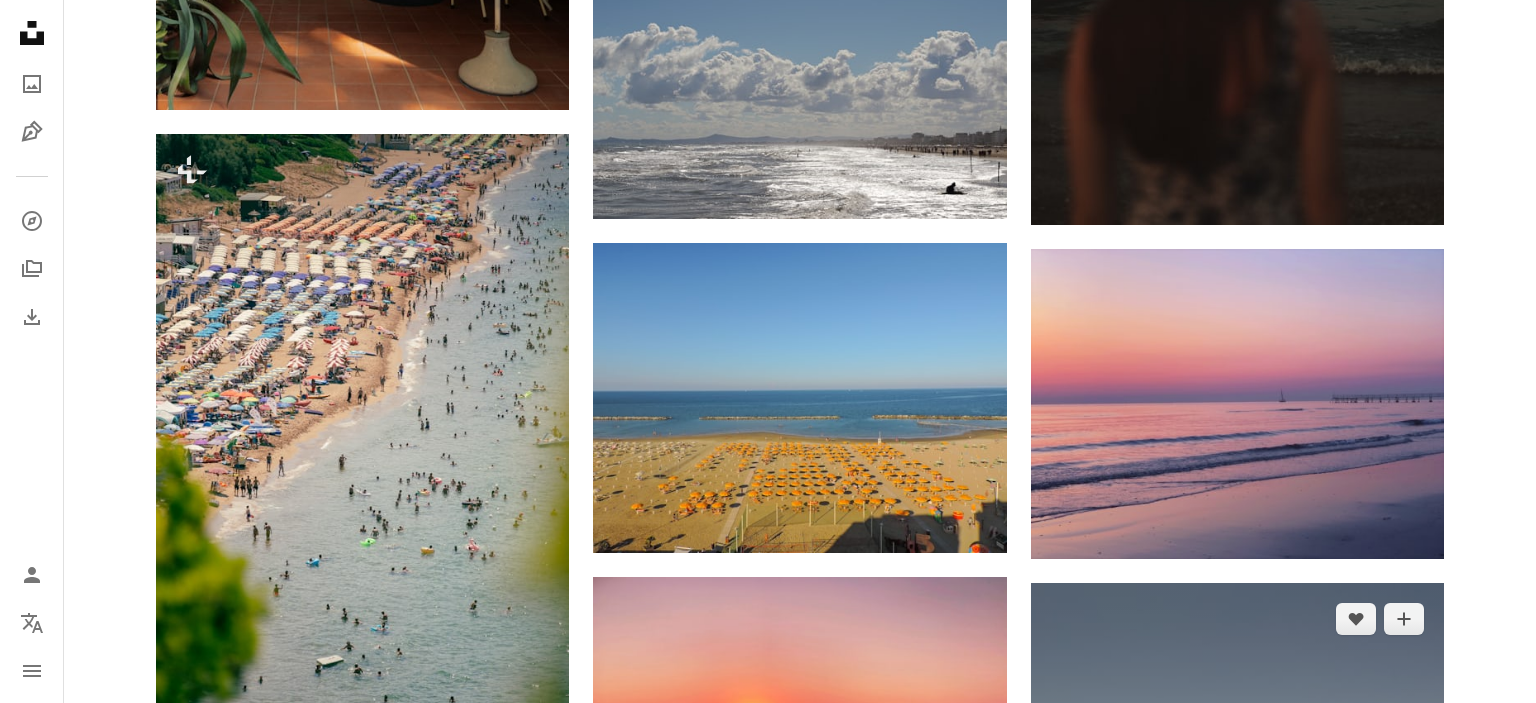 click on "Arrow pointing down" at bounding box center [1404, 1167] 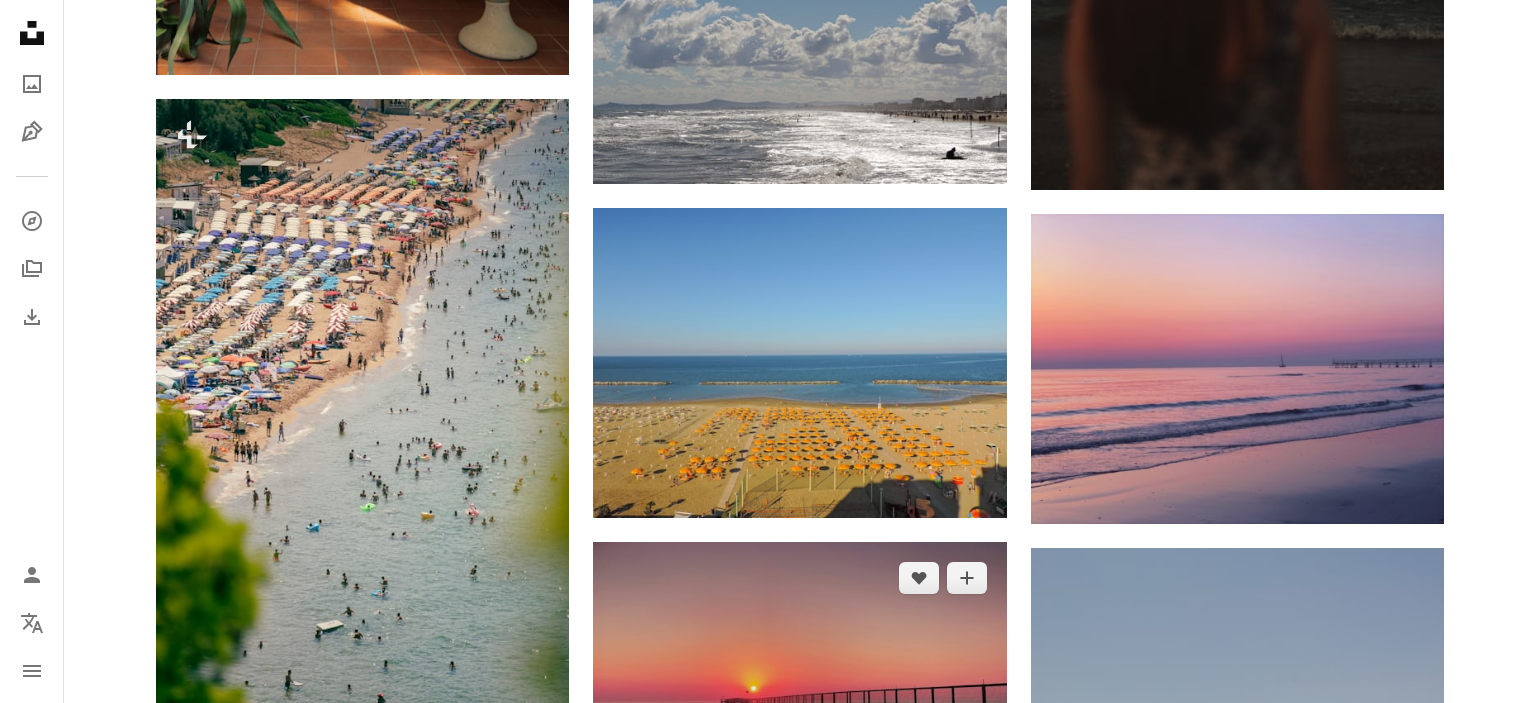 scroll, scrollTop: 6930, scrollLeft: 0, axis: vertical 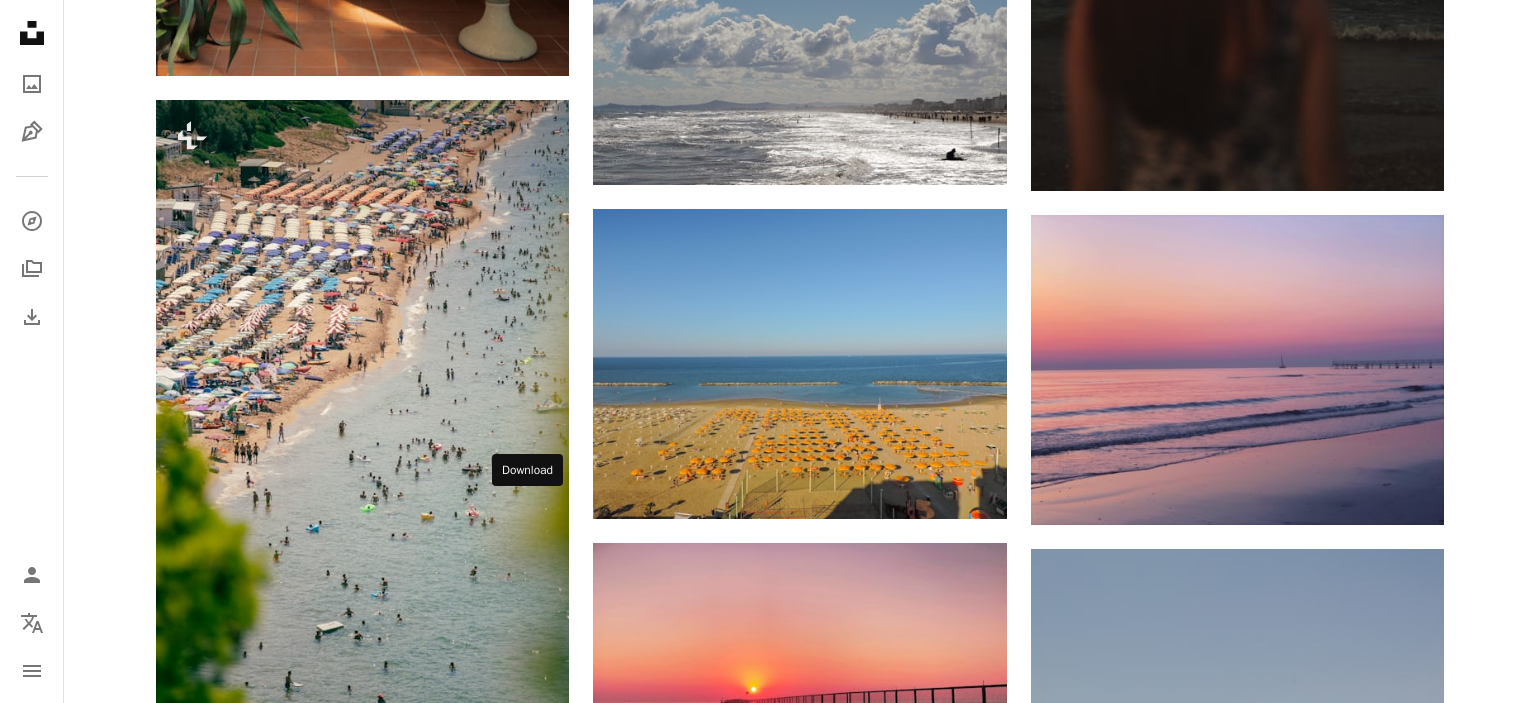 click on "Arrow pointing down" at bounding box center [529, 1283] 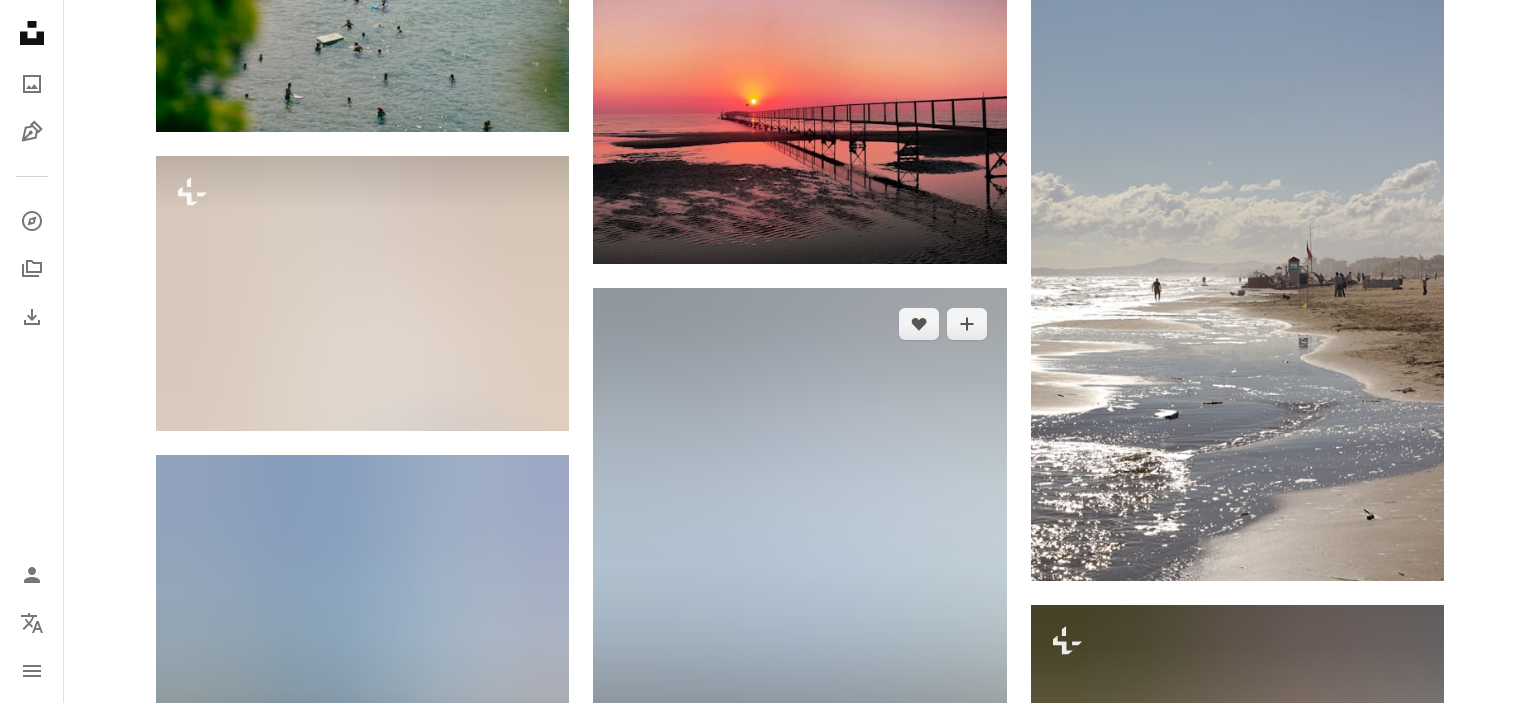 scroll, scrollTop: 7595, scrollLeft: 0, axis: vertical 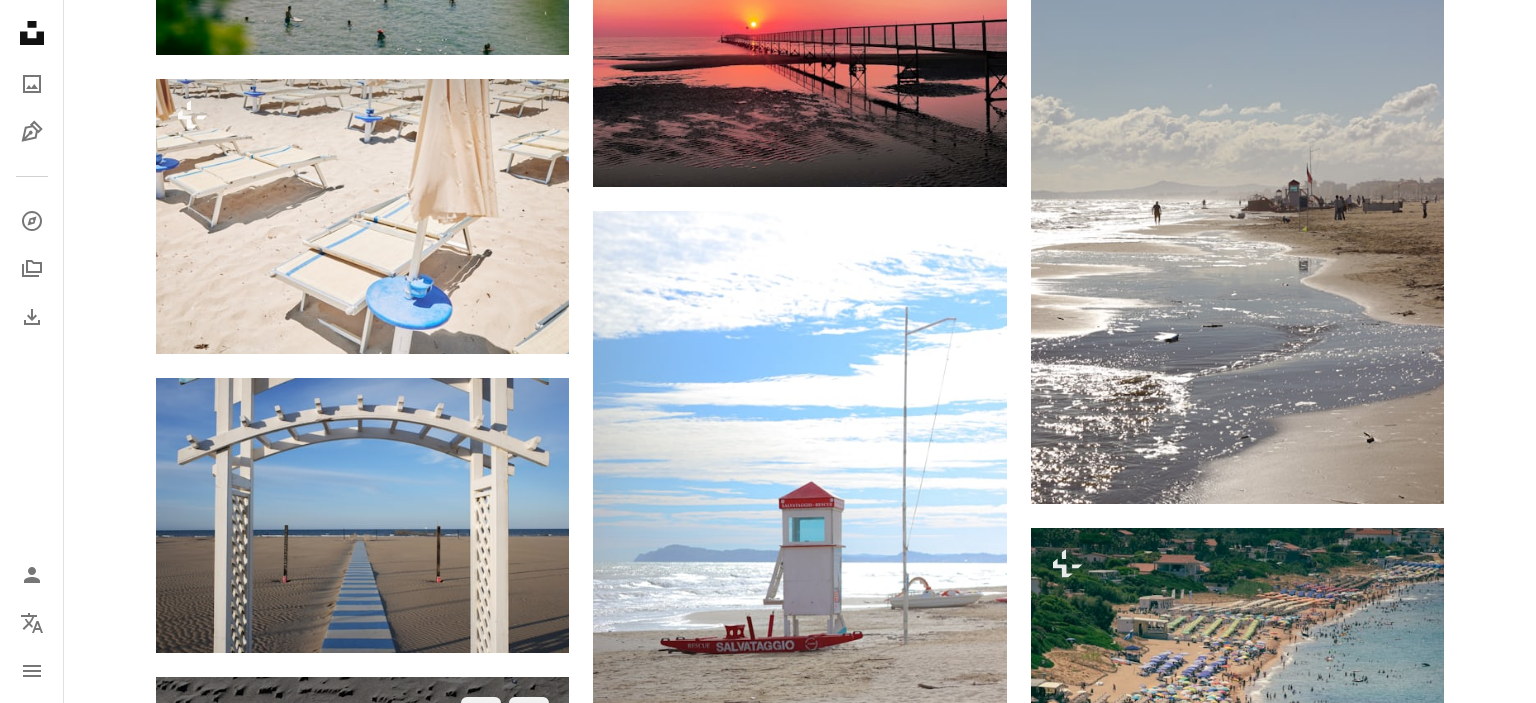 click at bounding box center (362, 987) 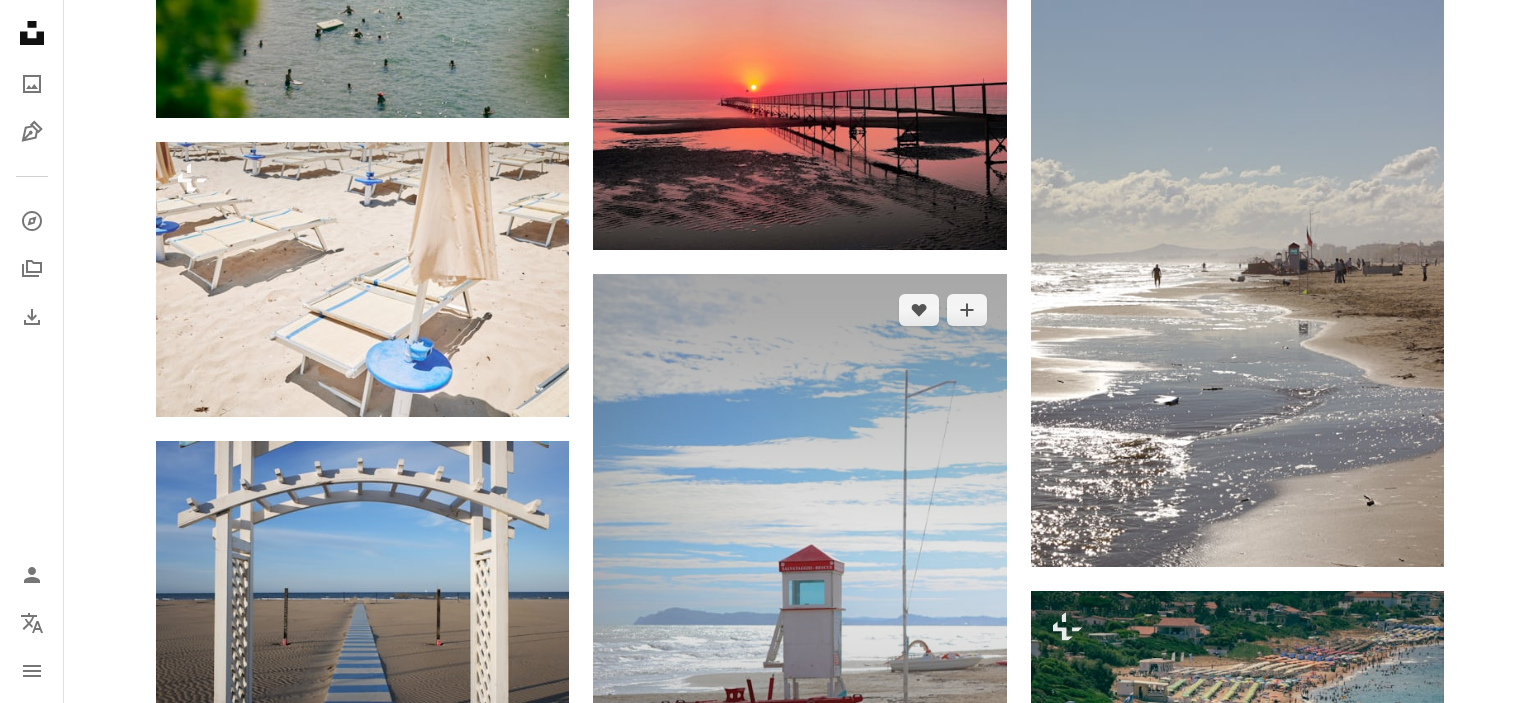 scroll, scrollTop: 7508, scrollLeft: 0, axis: vertical 